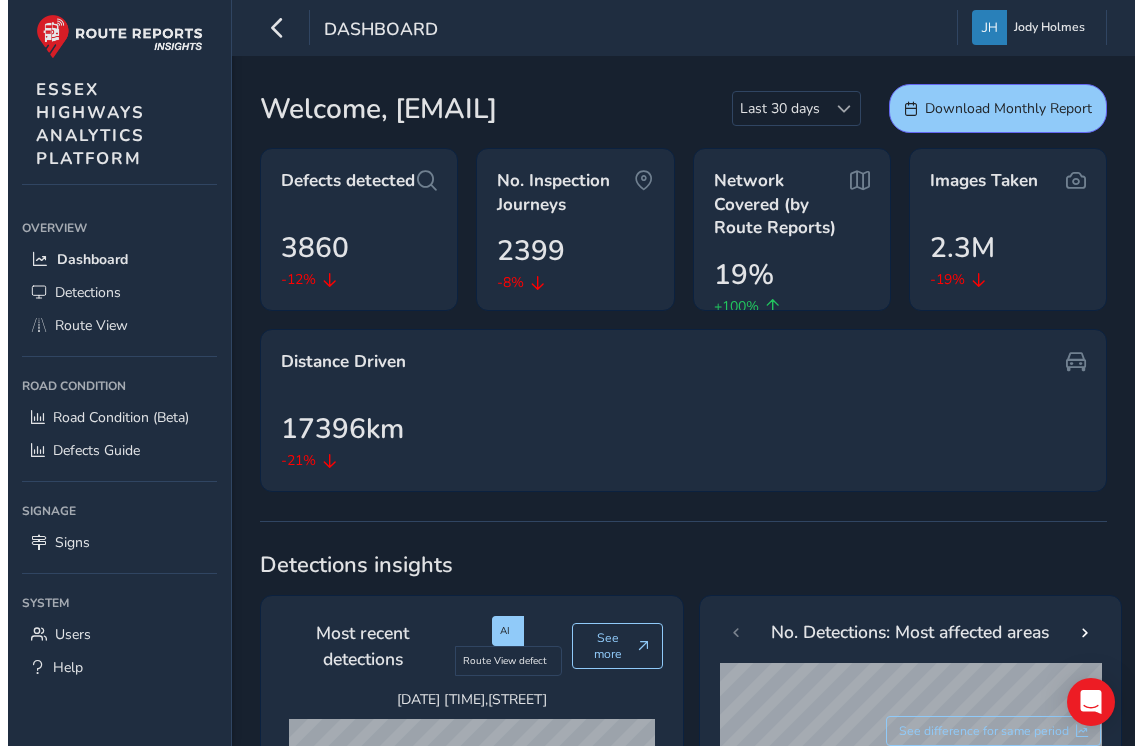 scroll, scrollTop: 0, scrollLeft: 0, axis: both 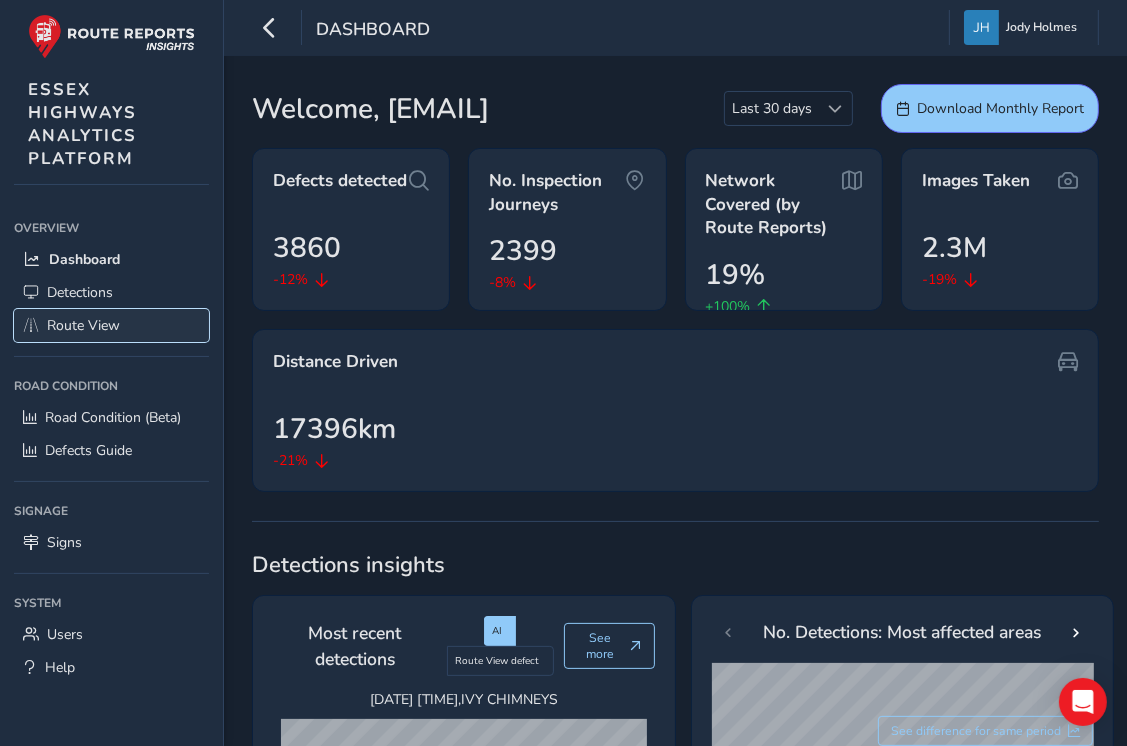 click on "Route View" at bounding box center (83, 325) 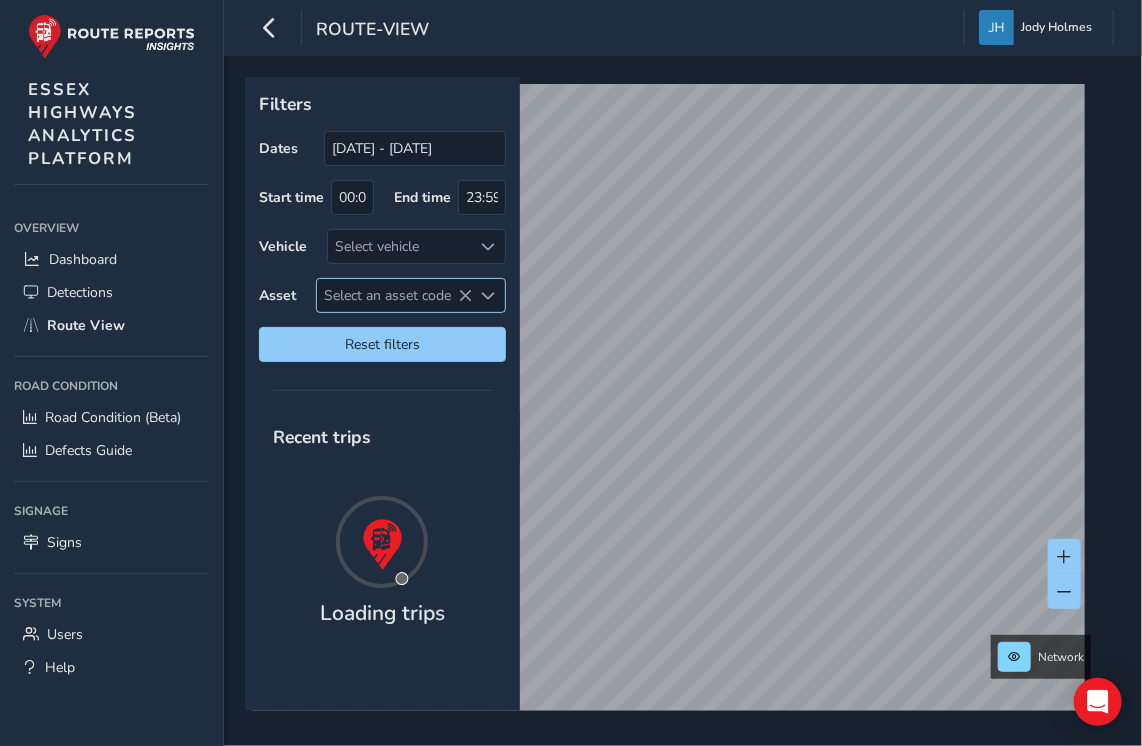 click on "Select an asset code" at bounding box center (394, 295) 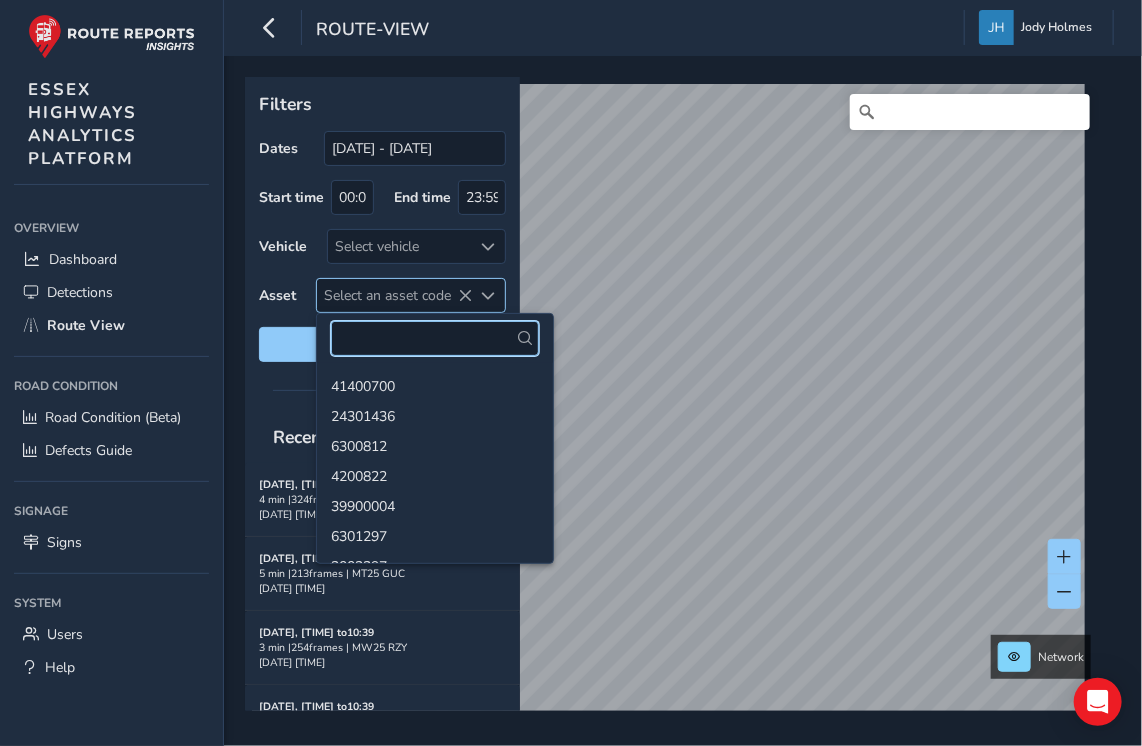 paste on "24300488" 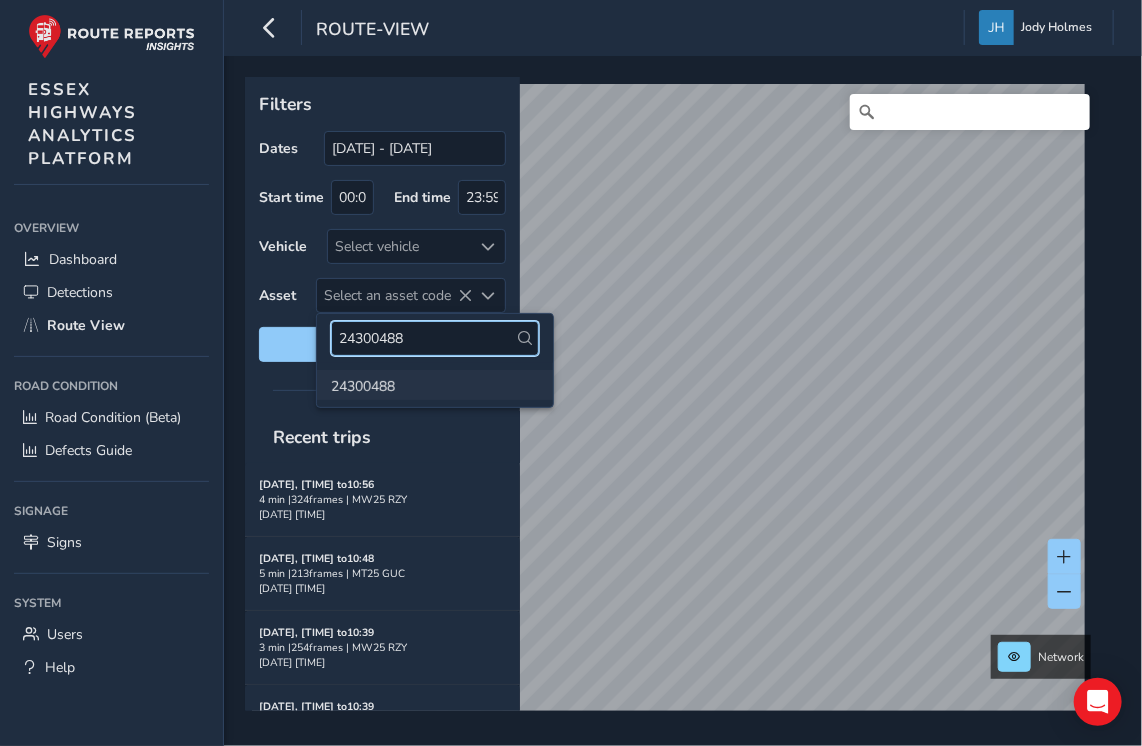 type on "24300488" 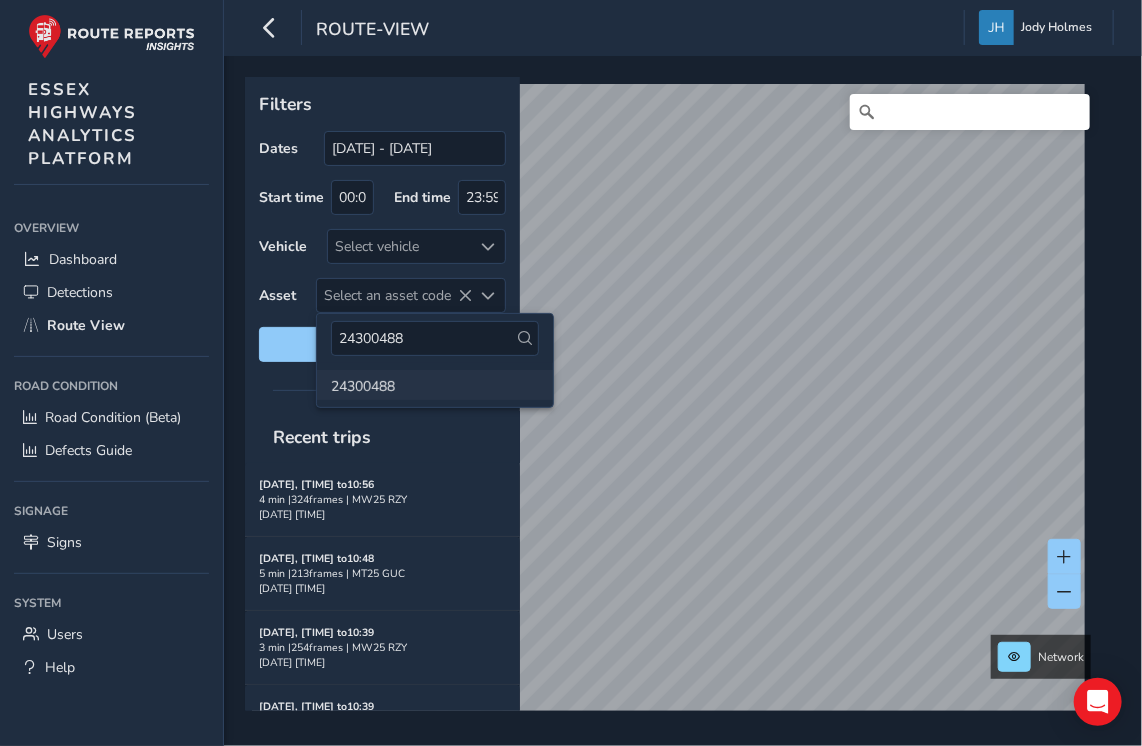 click on "24300488" at bounding box center [435, 385] 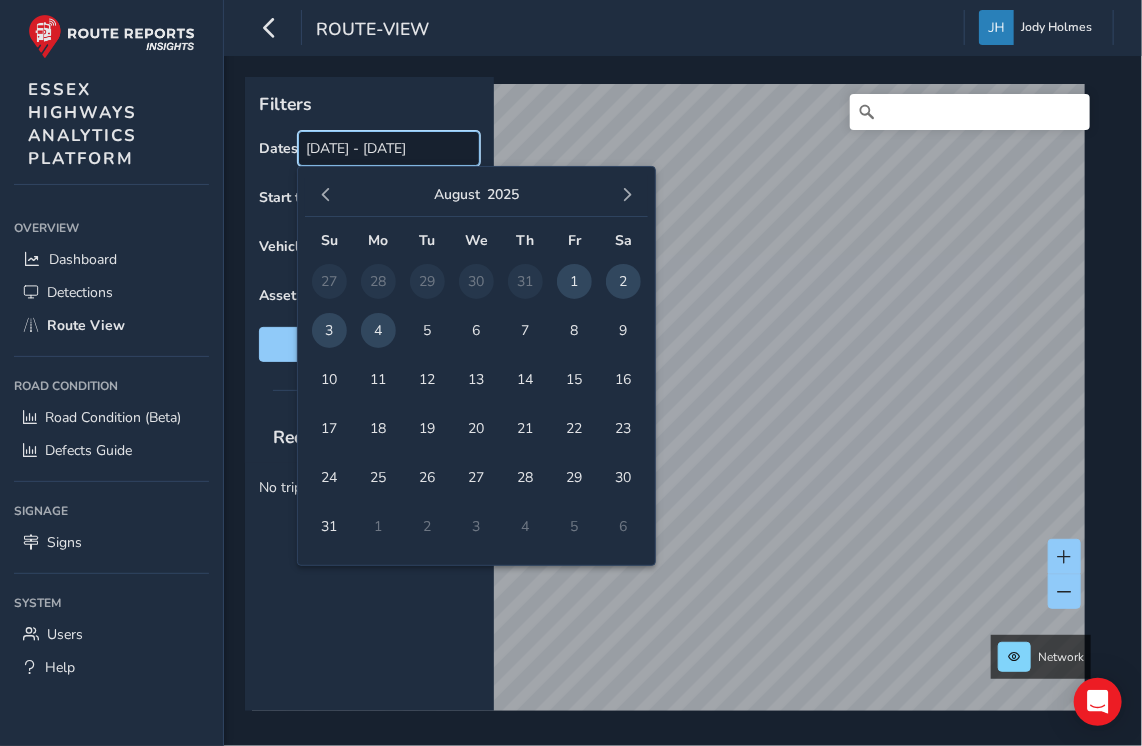 click on "[DATE] - [DATE]" at bounding box center (389, 148) 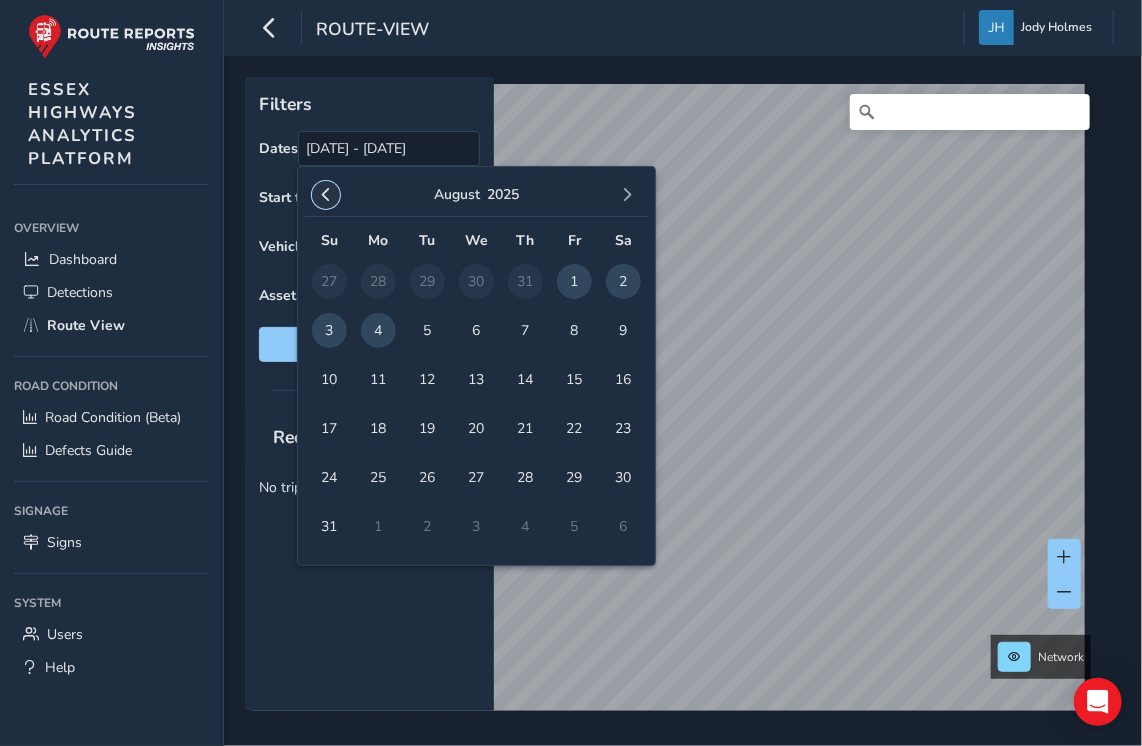 click at bounding box center [326, 195] 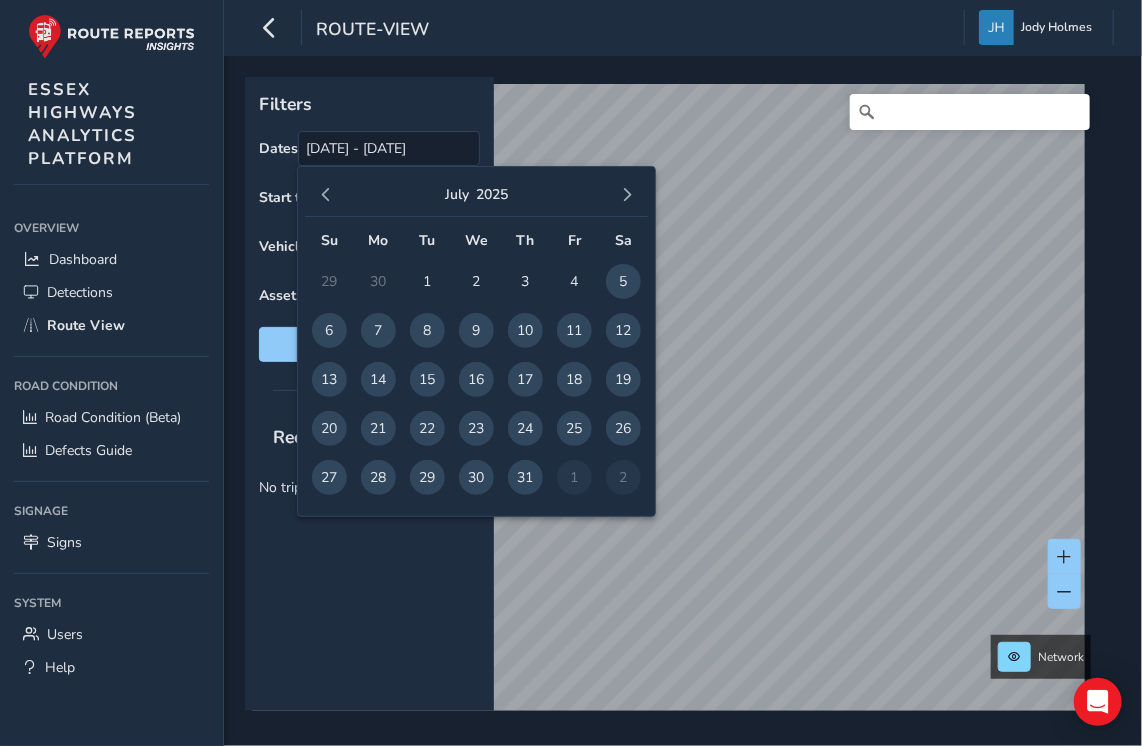 click at bounding box center (326, 195) 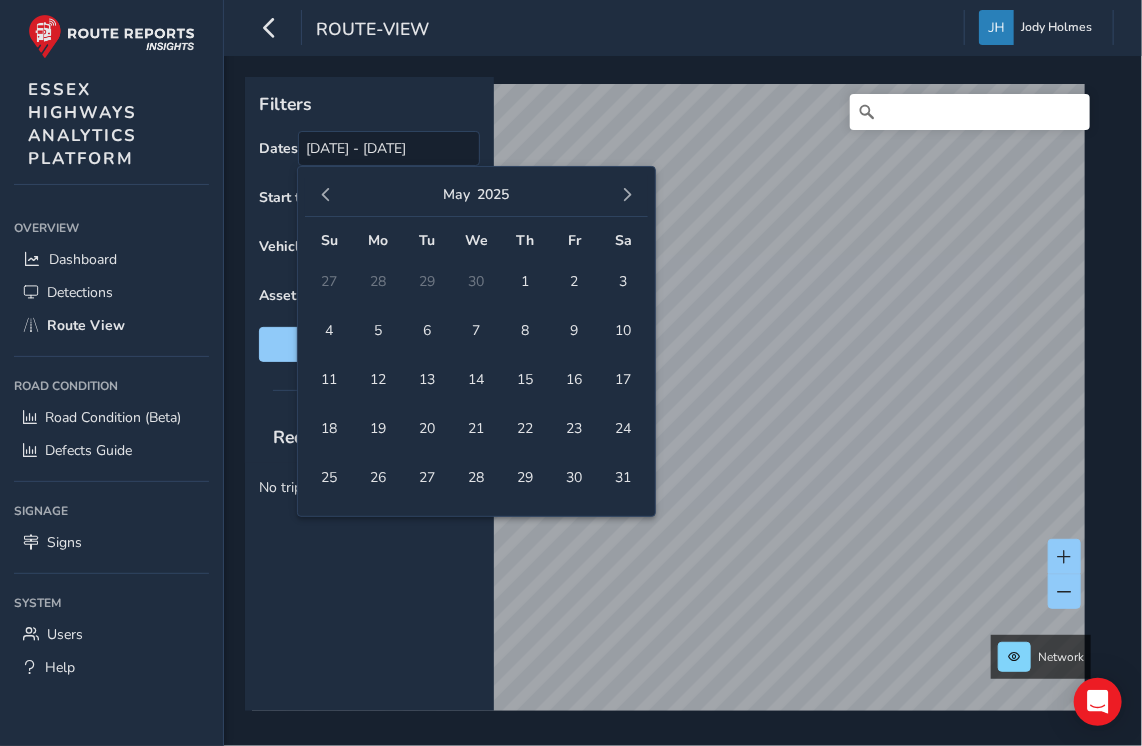 click at bounding box center [326, 195] 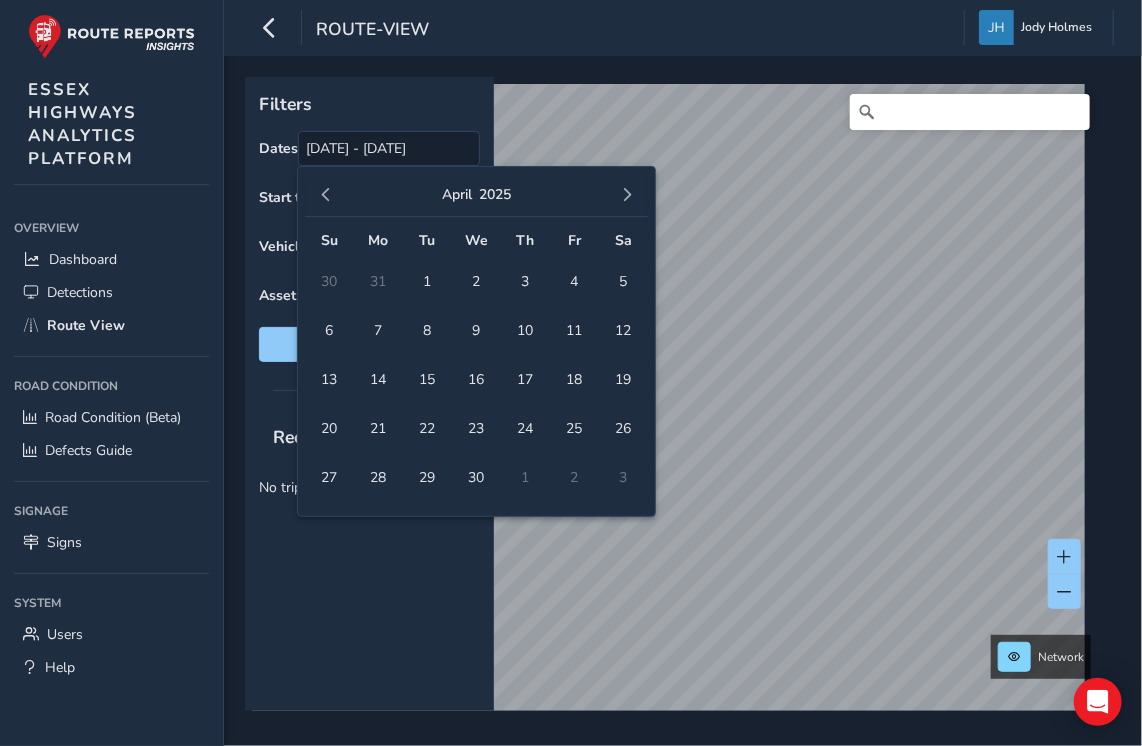 click at bounding box center [326, 195] 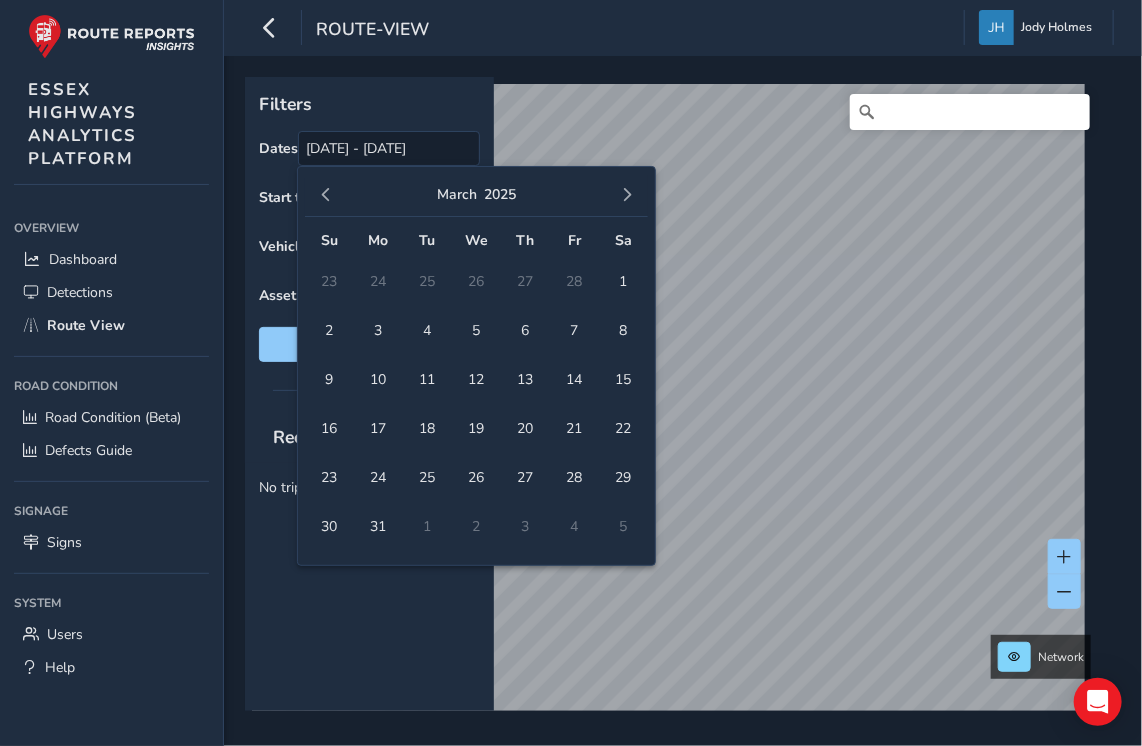 click at bounding box center (326, 195) 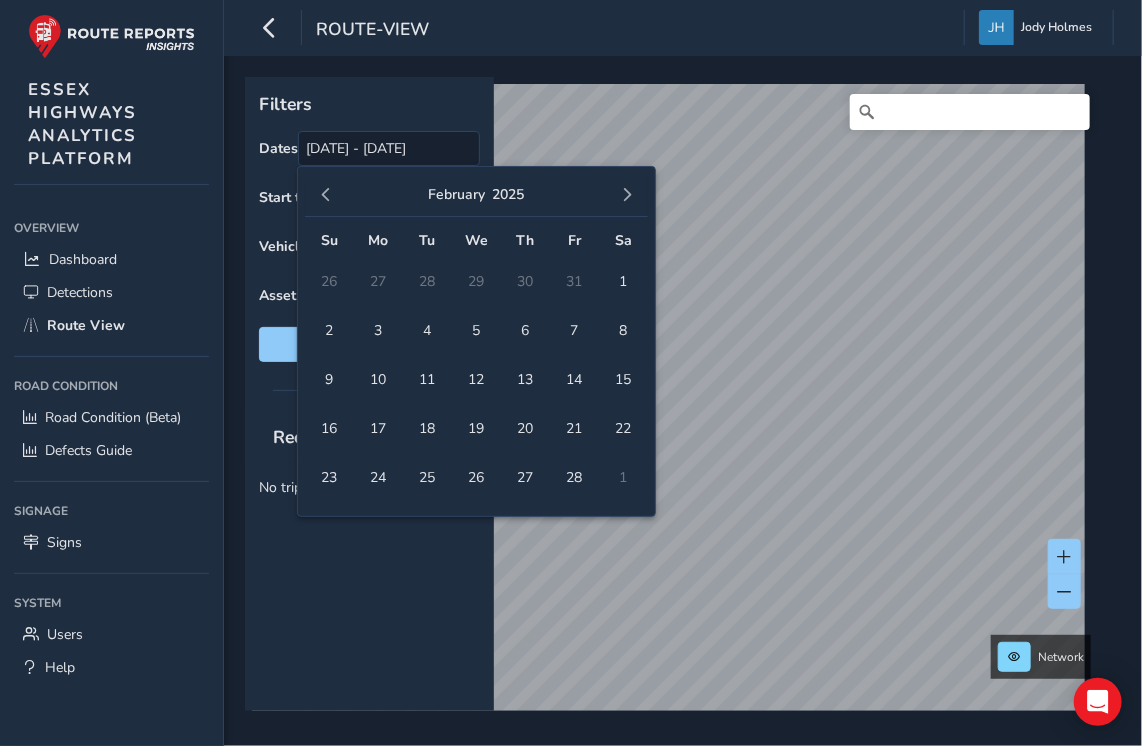 click at bounding box center [326, 195] 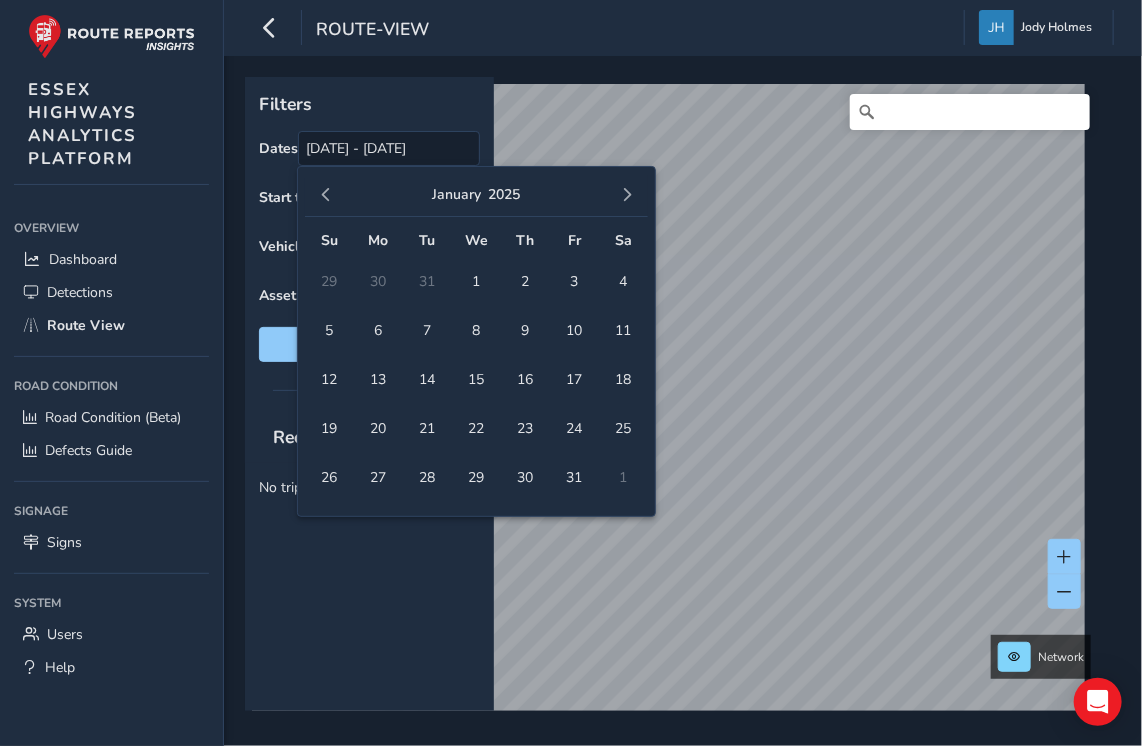 click at bounding box center [326, 195] 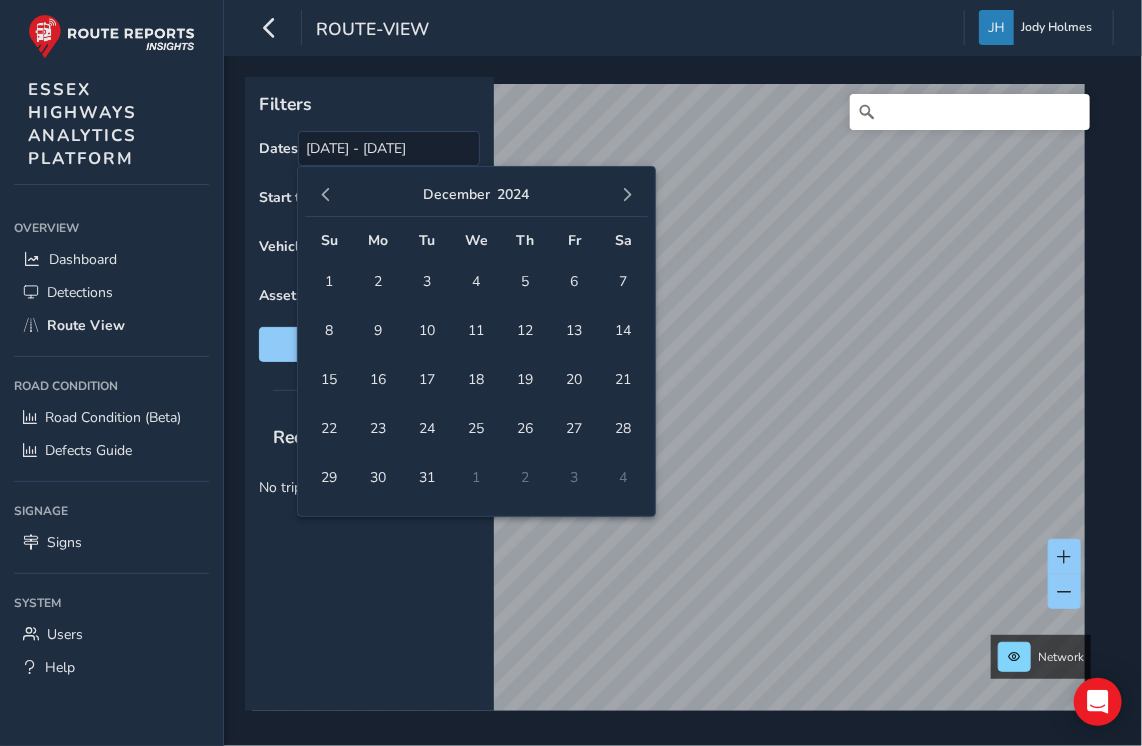 click at bounding box center [326, 195] 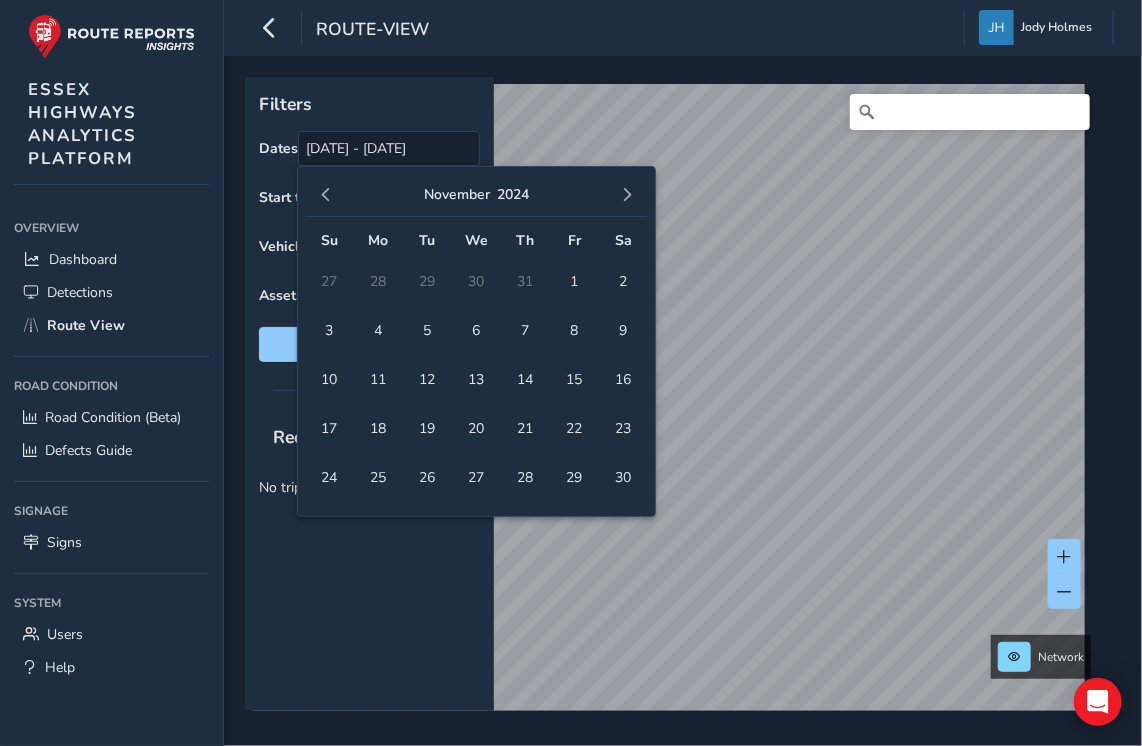 click at bounding box center [326, 195] 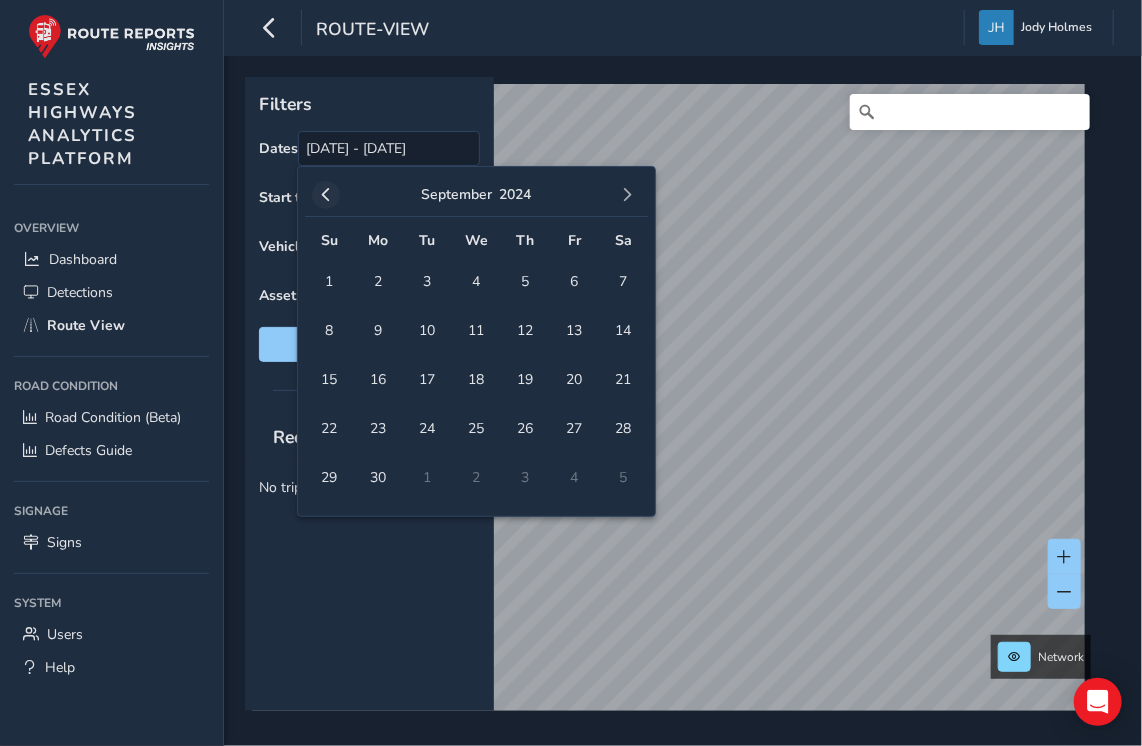 click at bounding box center [326, 195] 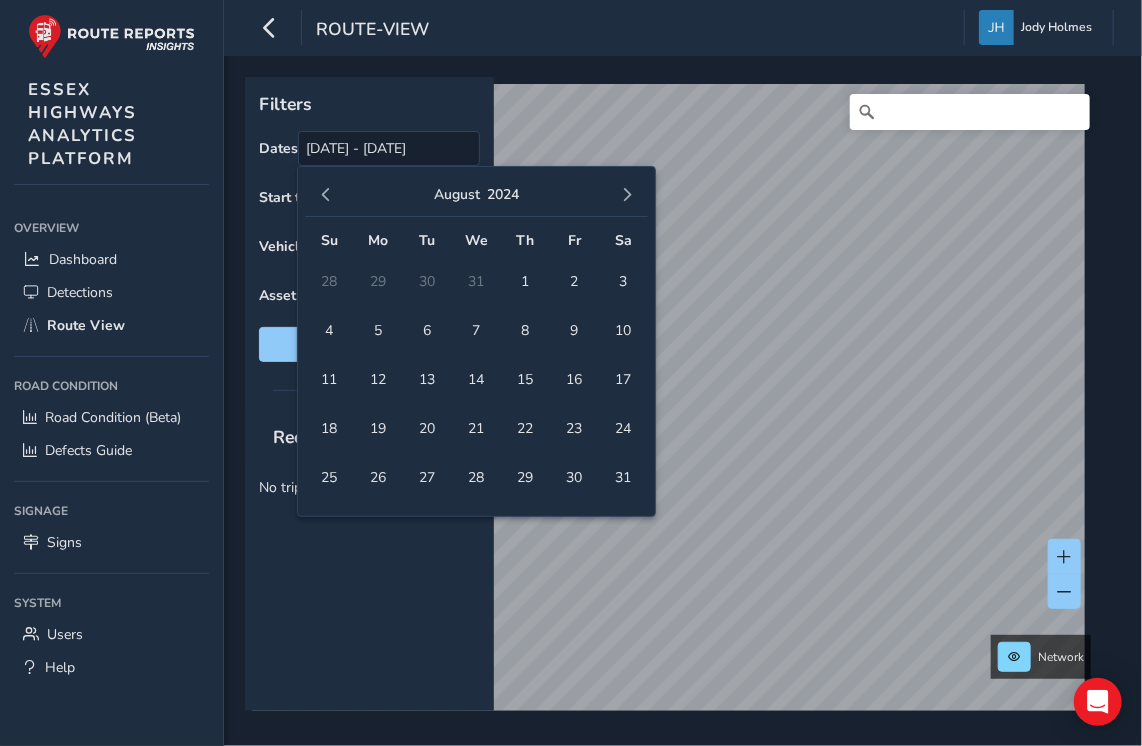 click at bounding box center [326, 195] 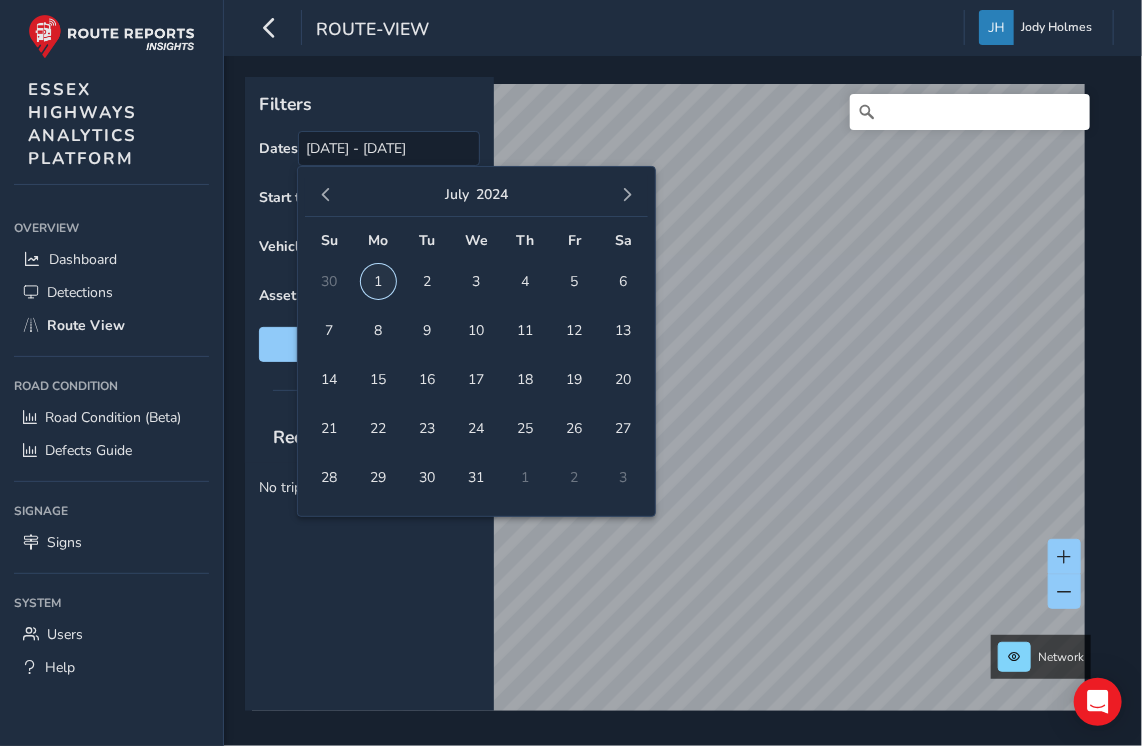 click on "1" at bounding box center [378, 281] 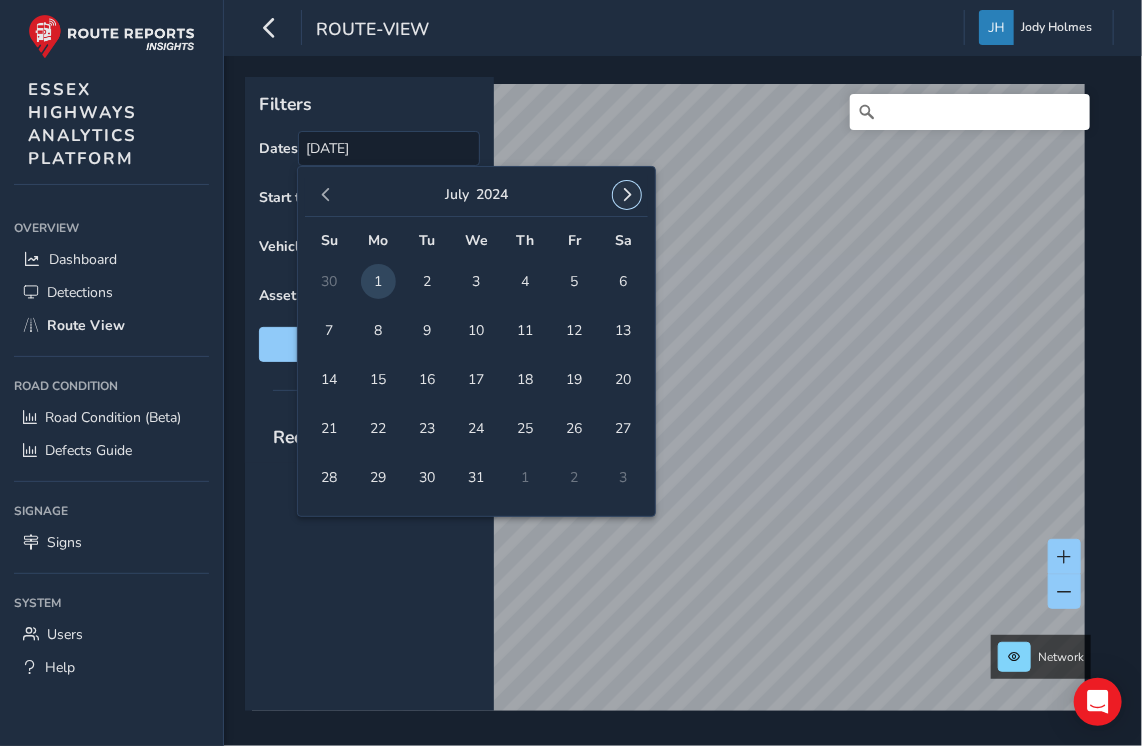 click at bounding box center [627, 195] 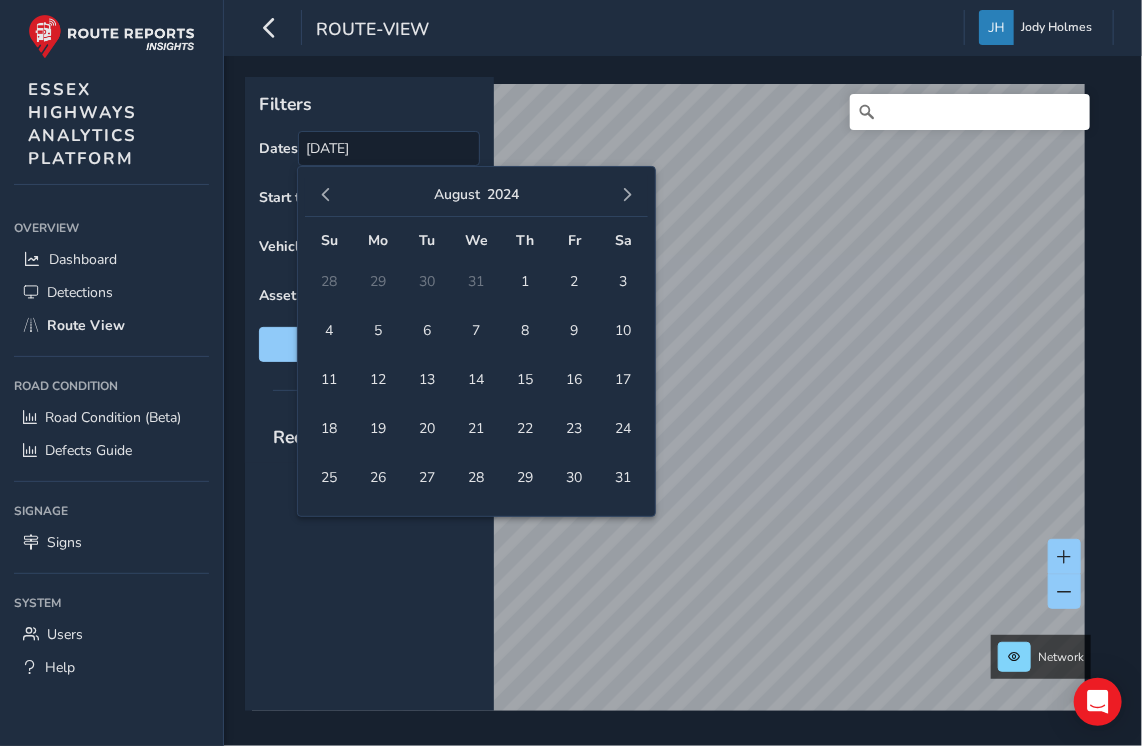 click at bounding box center (627, 195) 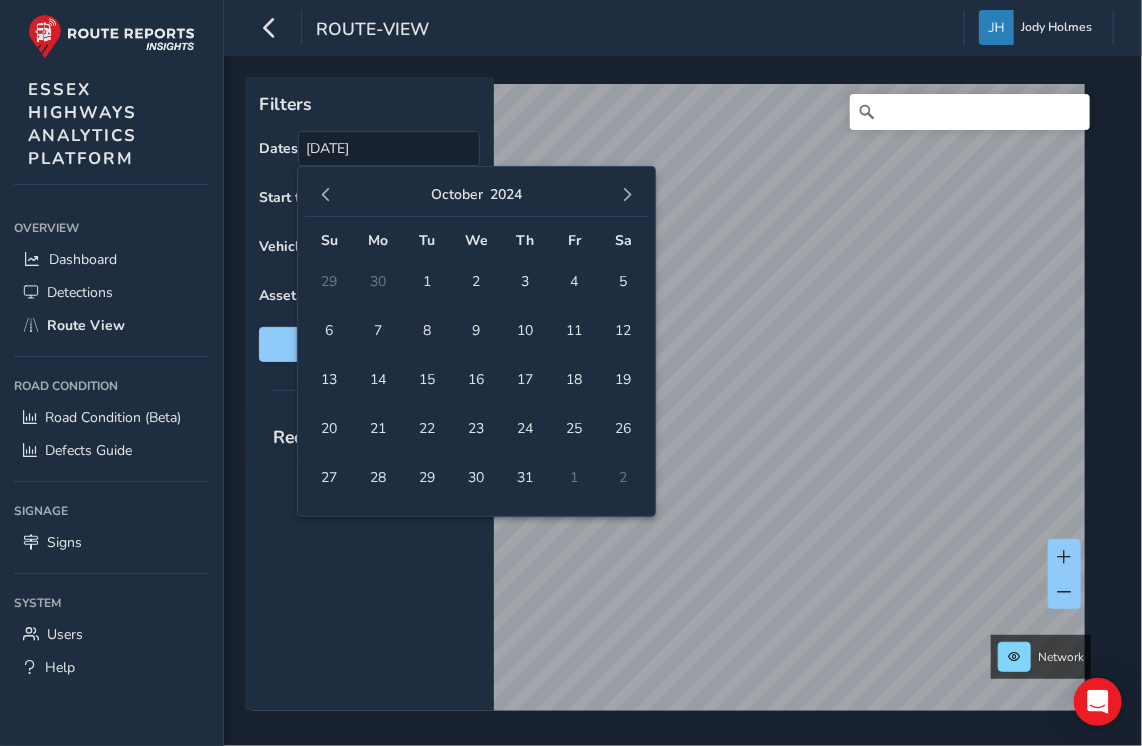click at bounding box center (627, 195) 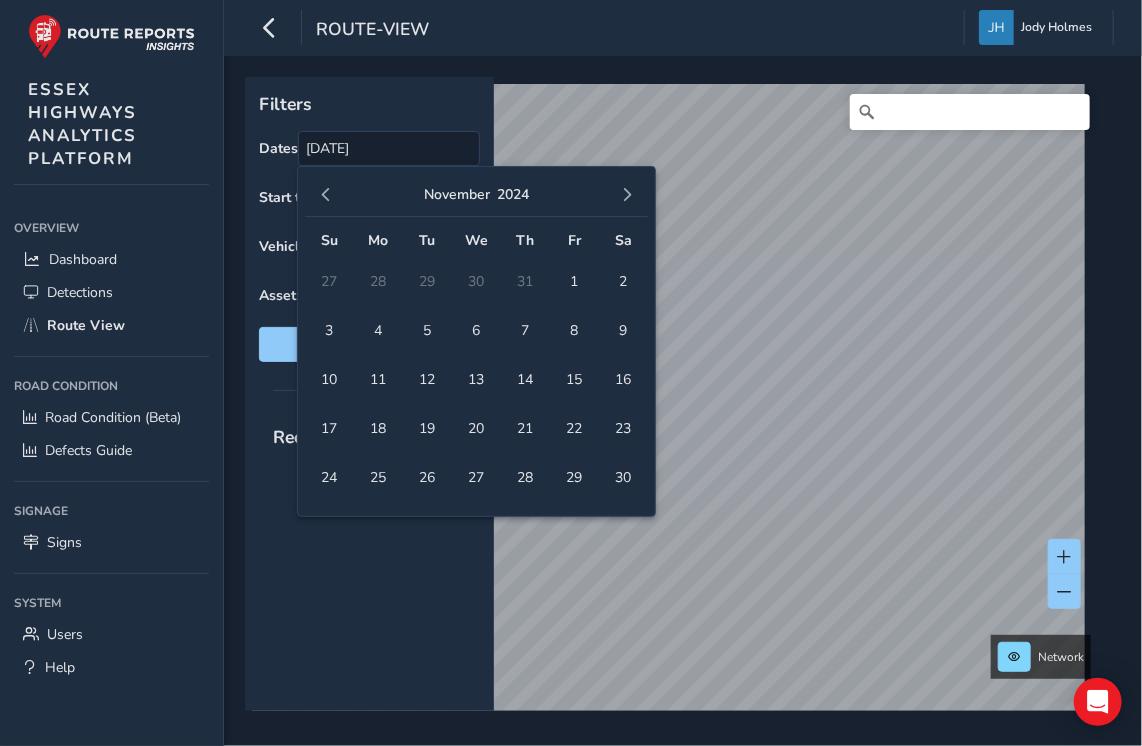 click at bounding box center (627, 195) 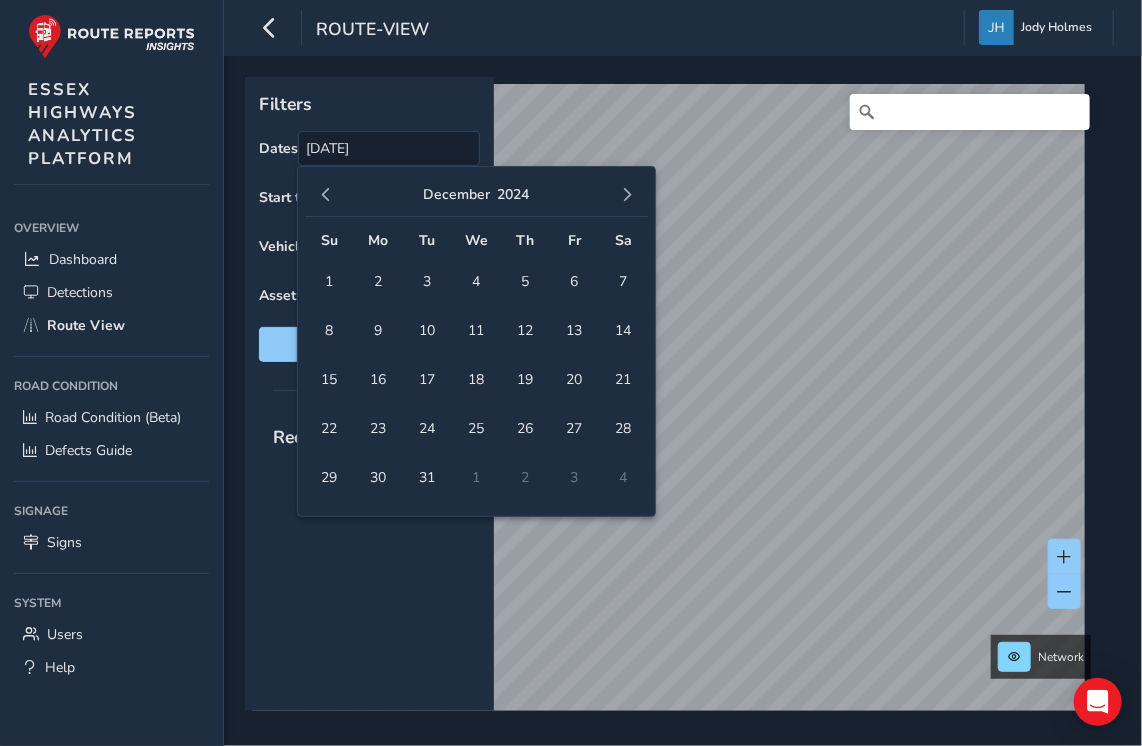 click at bounding box center (627, 195) 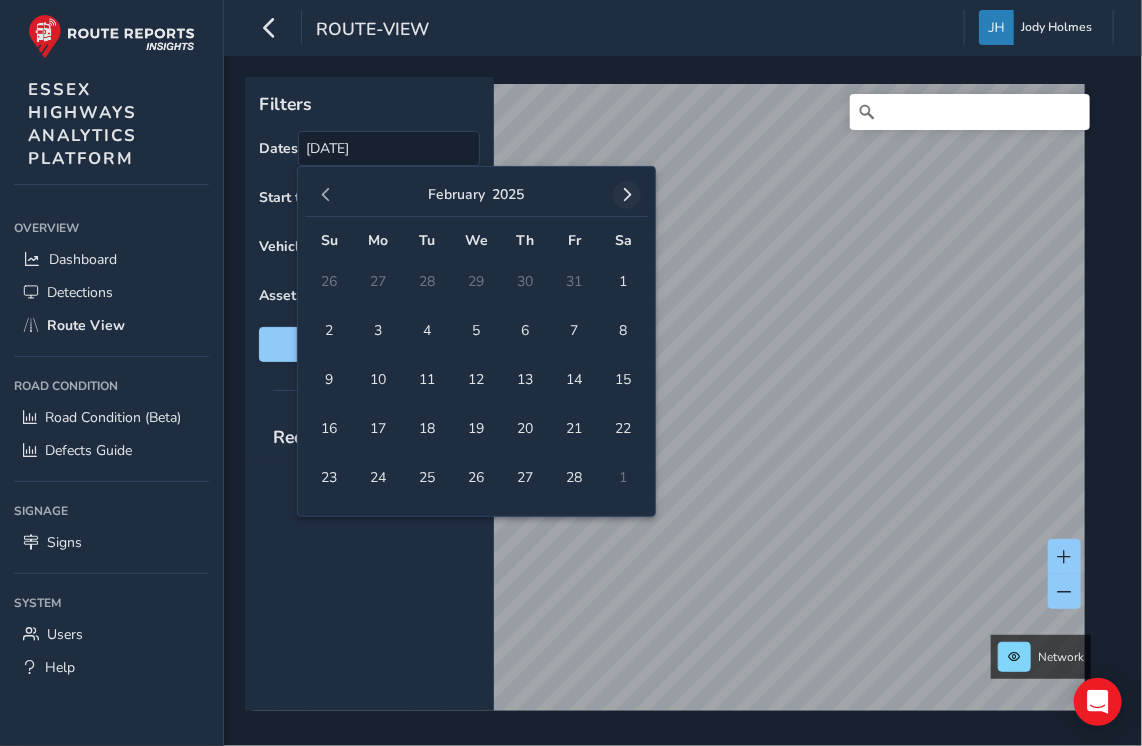 click at bounding box center [627, 195] 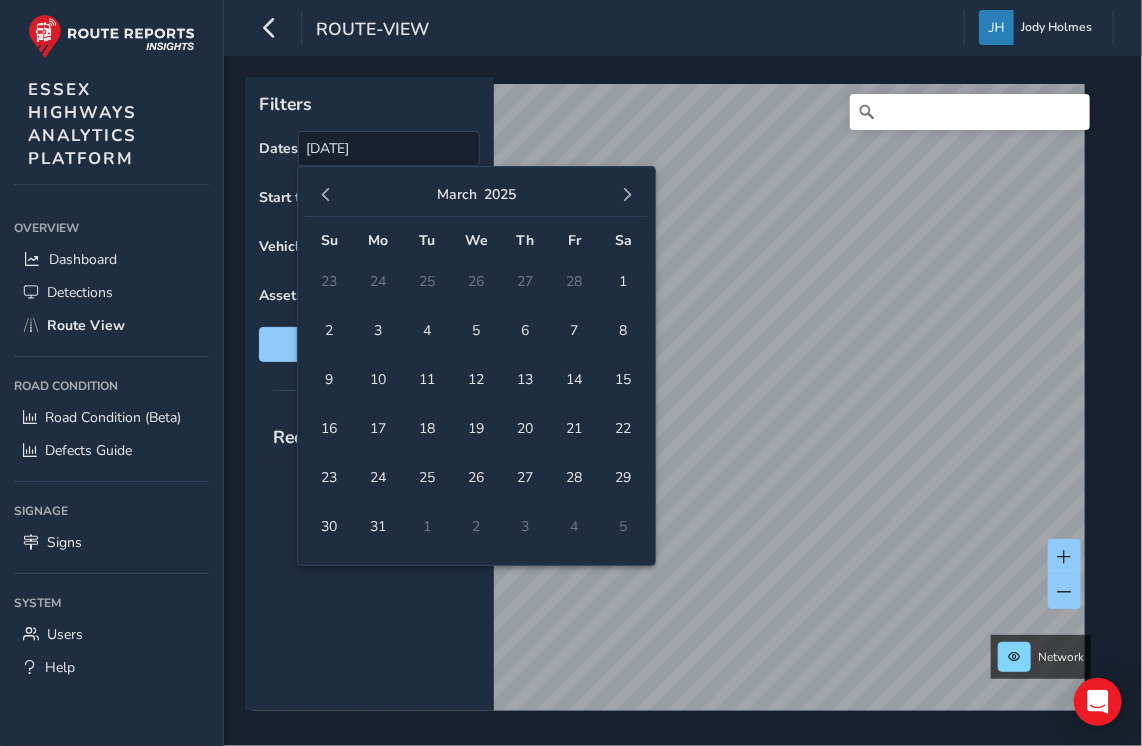 click at bounding box center (627, 195) 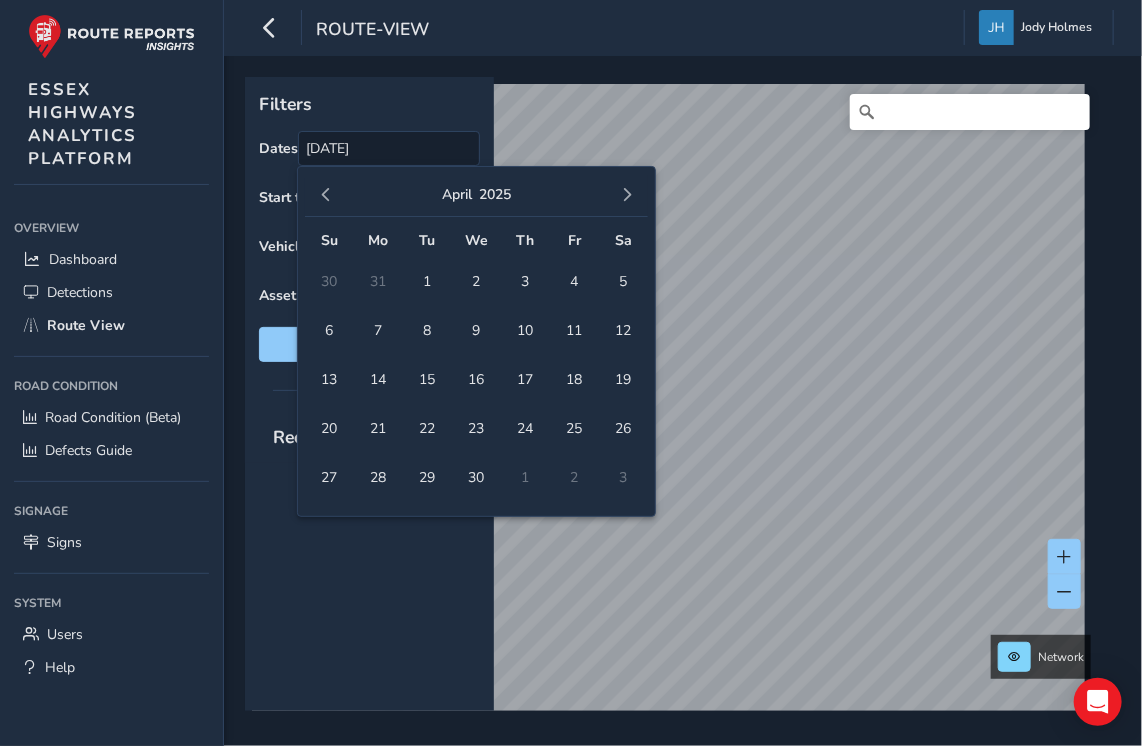 click at bounding box center [627, 195] 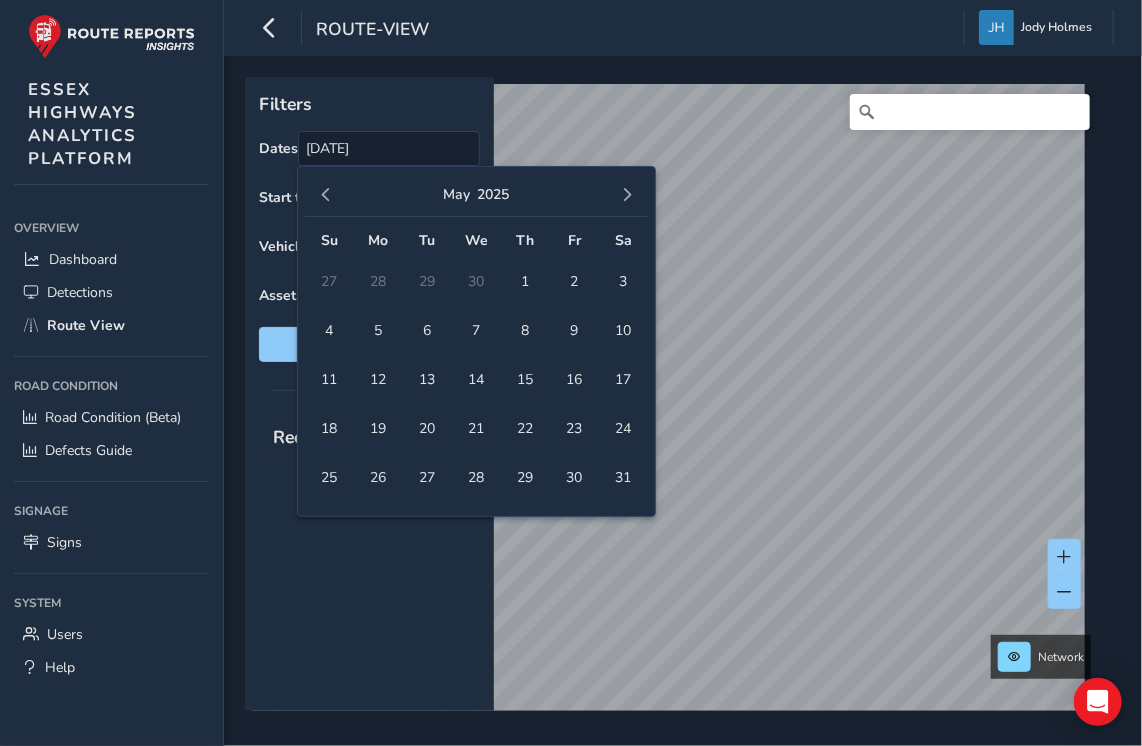 click at bounding box center [627, 195] 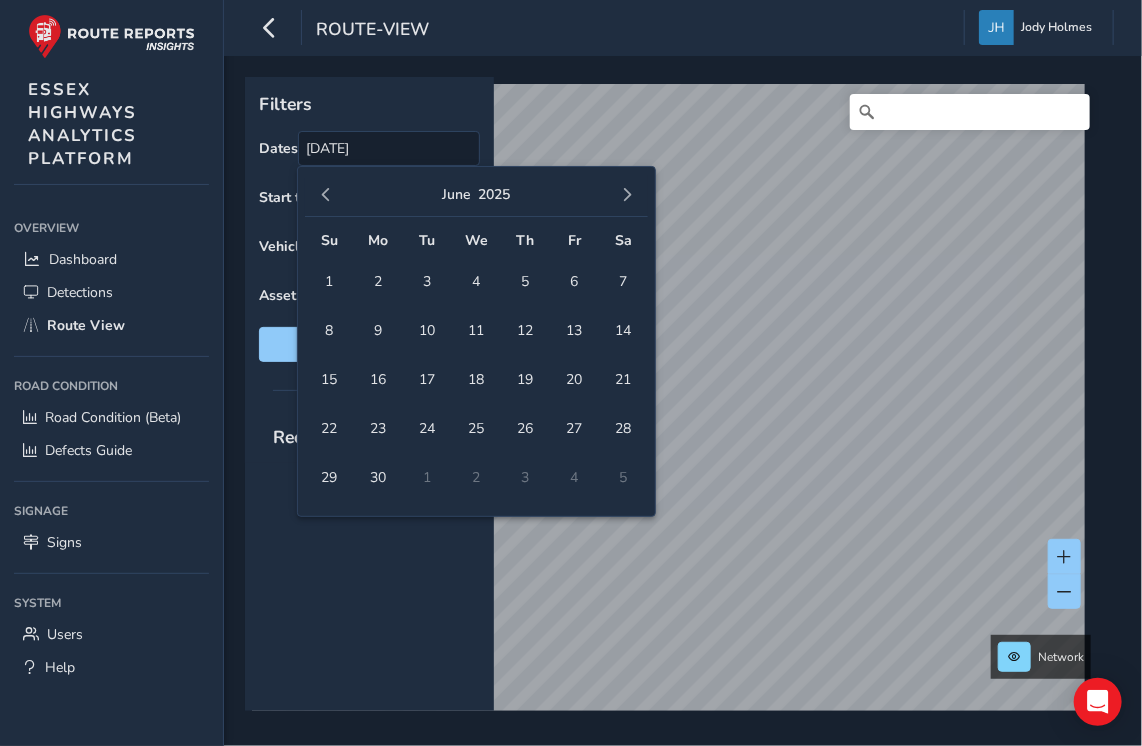 click at bounding box center [627, 195] 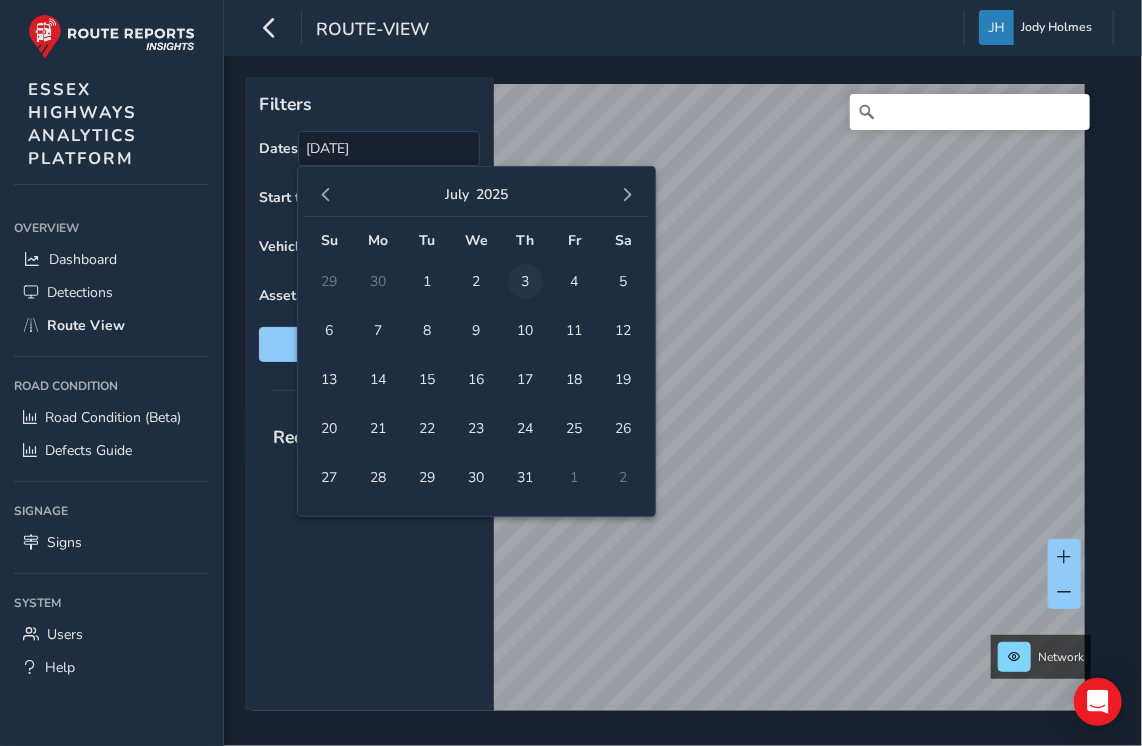 click on "3" at bounding box center [525, 281] 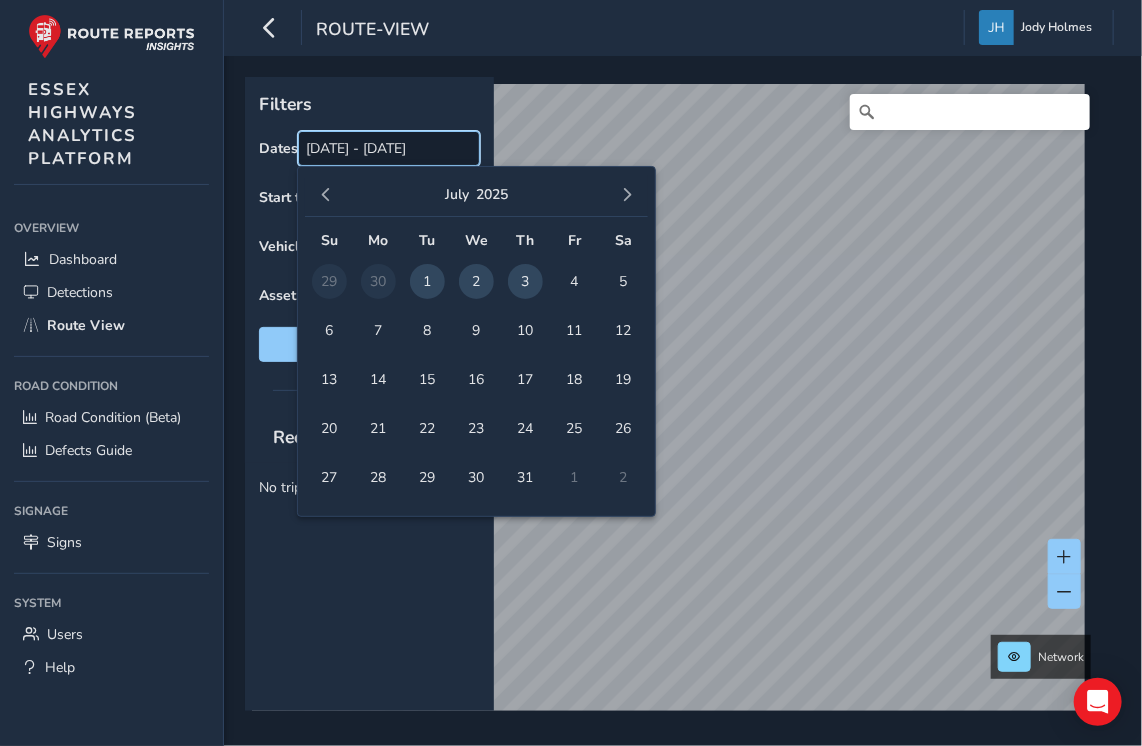 click on "[DATE] - [DATE]" at bounding box center [389, 148] 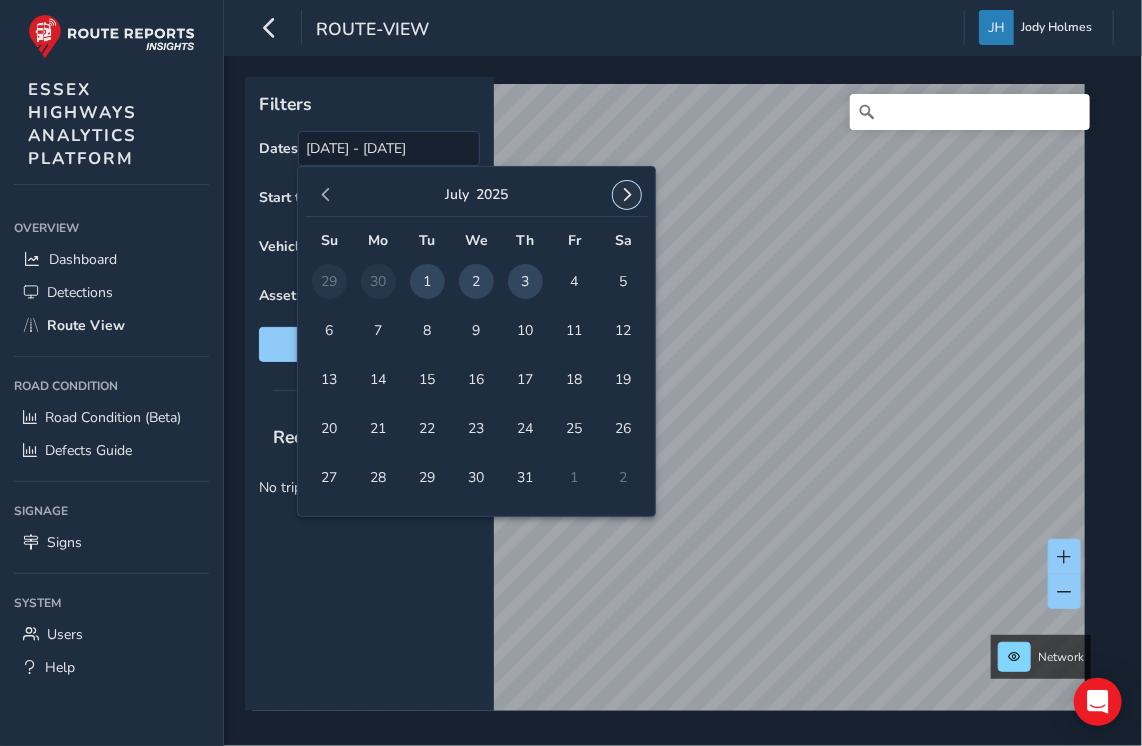 click at bounding box center (627, 195) 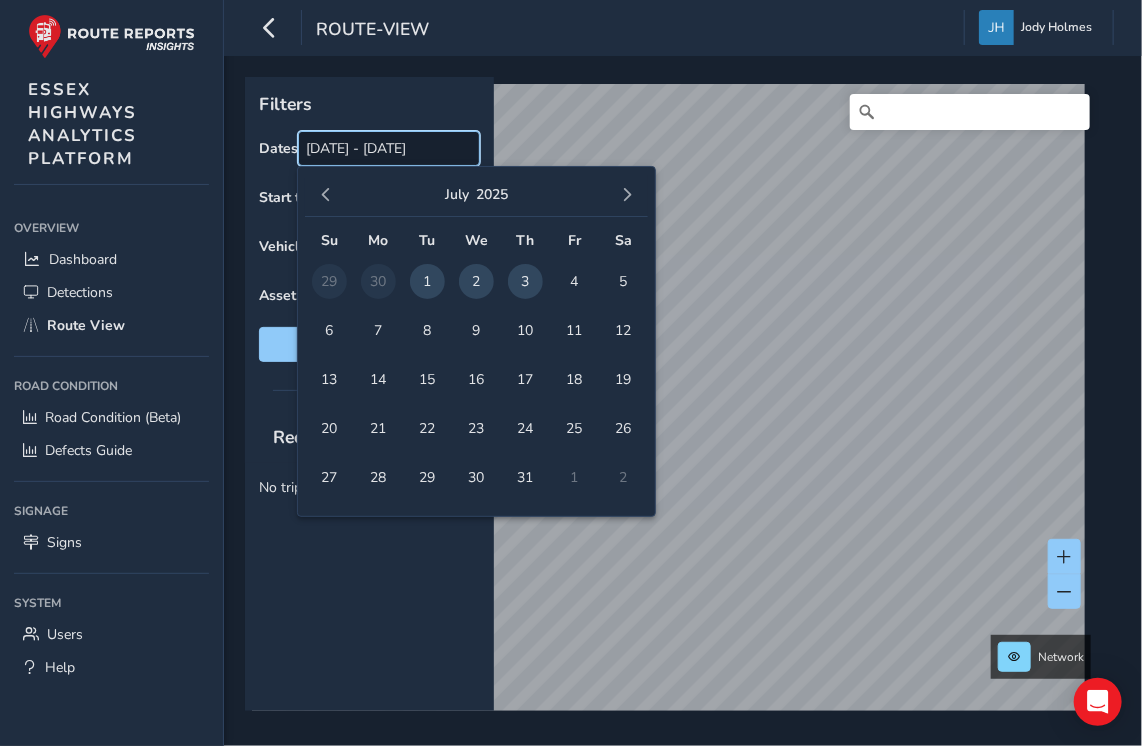 click on "[DATE] - [DATE]" at bounding box center (389, 148) 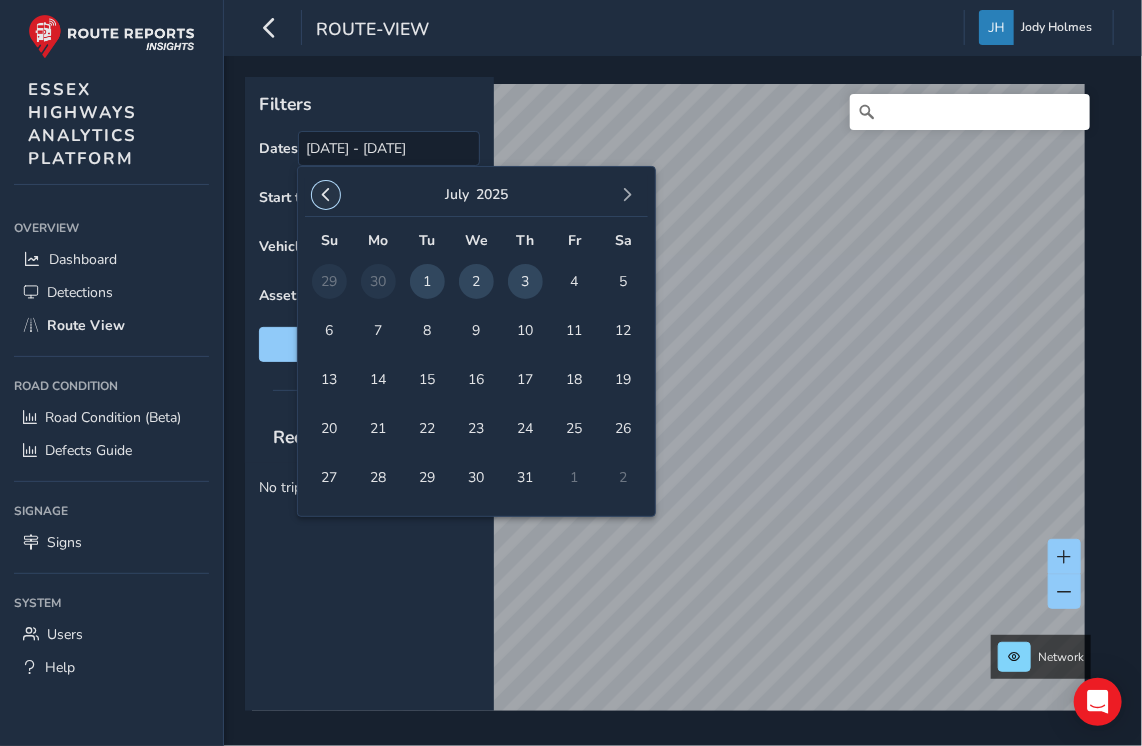 click at bounding box center (326, 195) 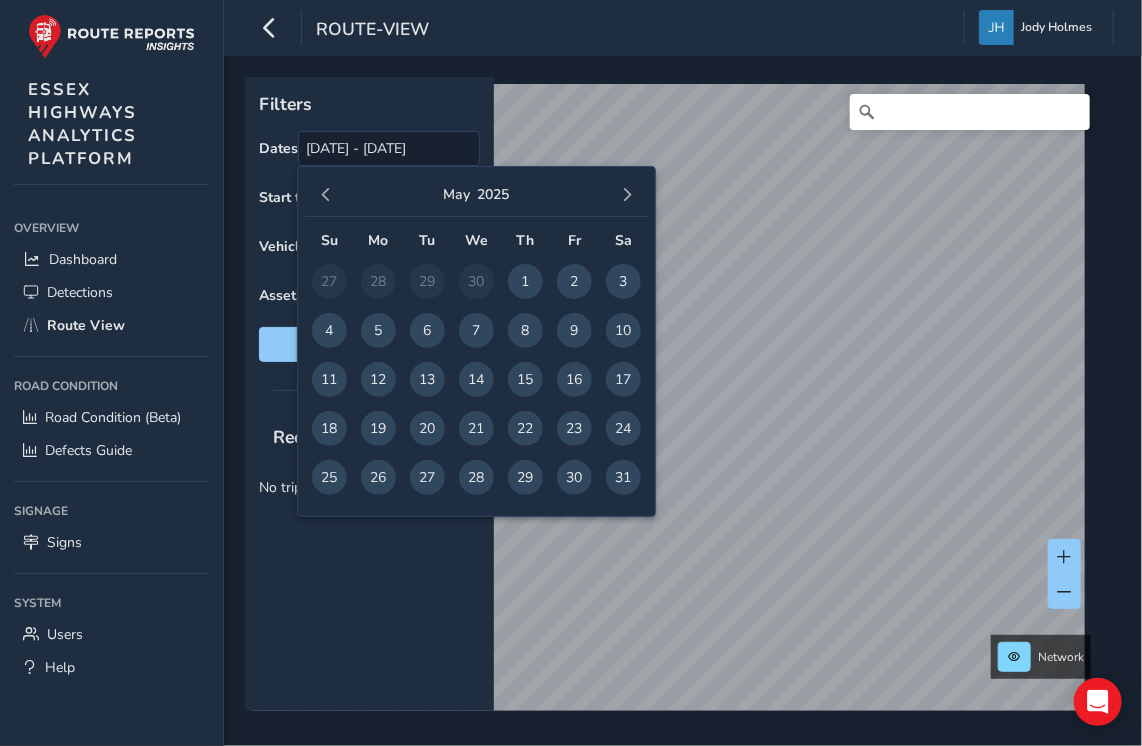 click at bounding box center [326, 195] 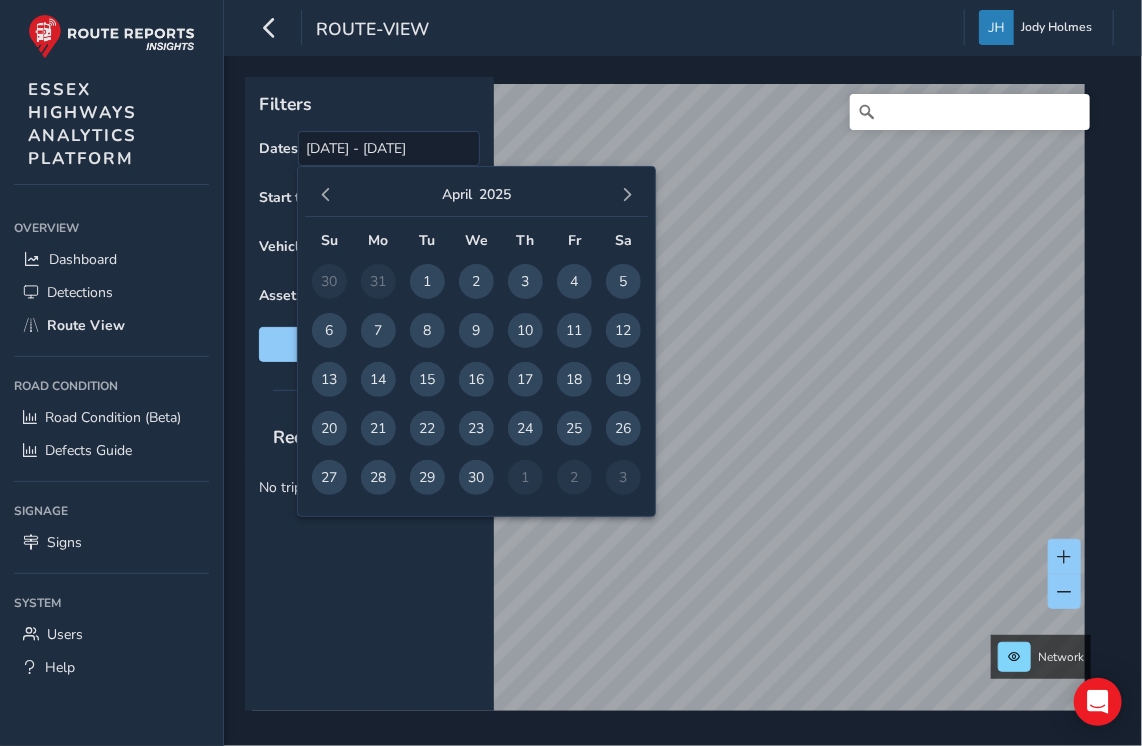 click at bounding box center [326, 195] 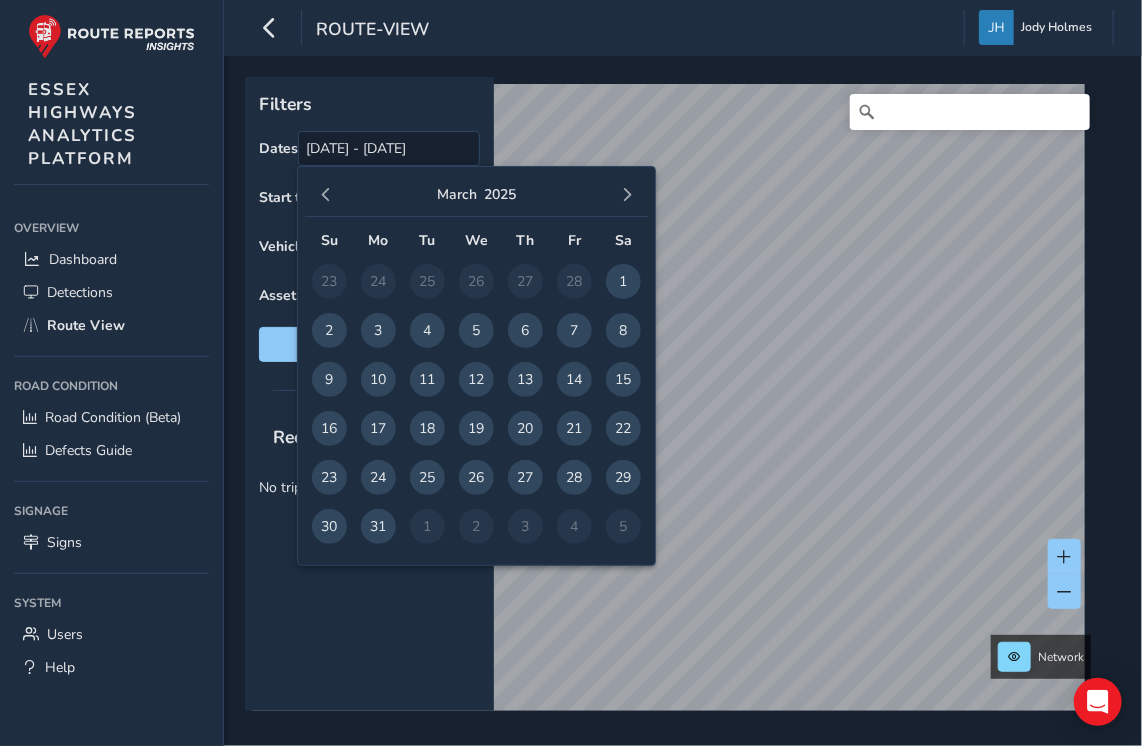 click at bounding box center [326, 195] 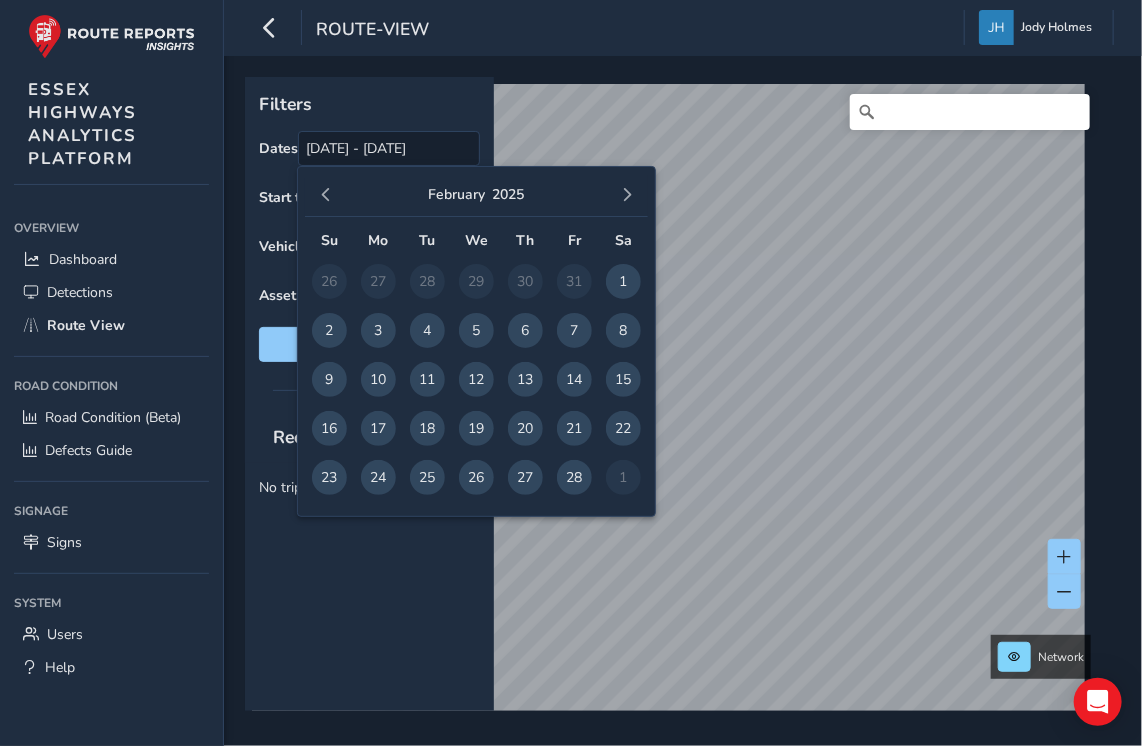 click at bounding box center (326, 195) 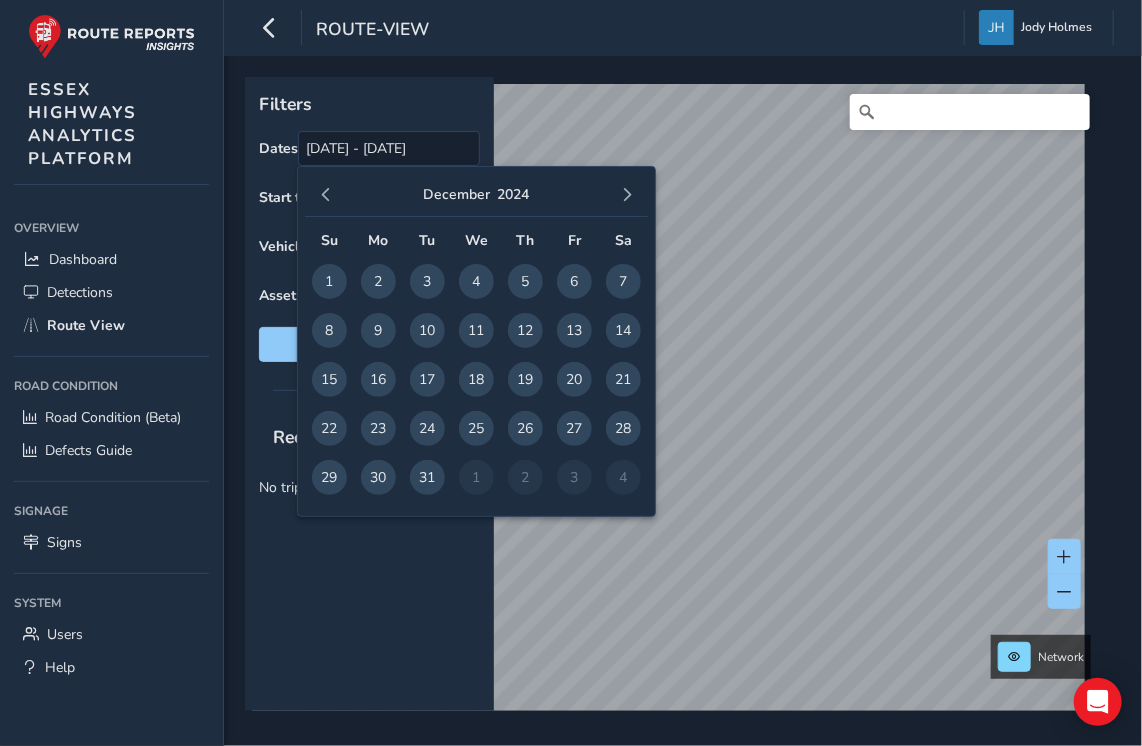 click at bounding box center [326, 195] 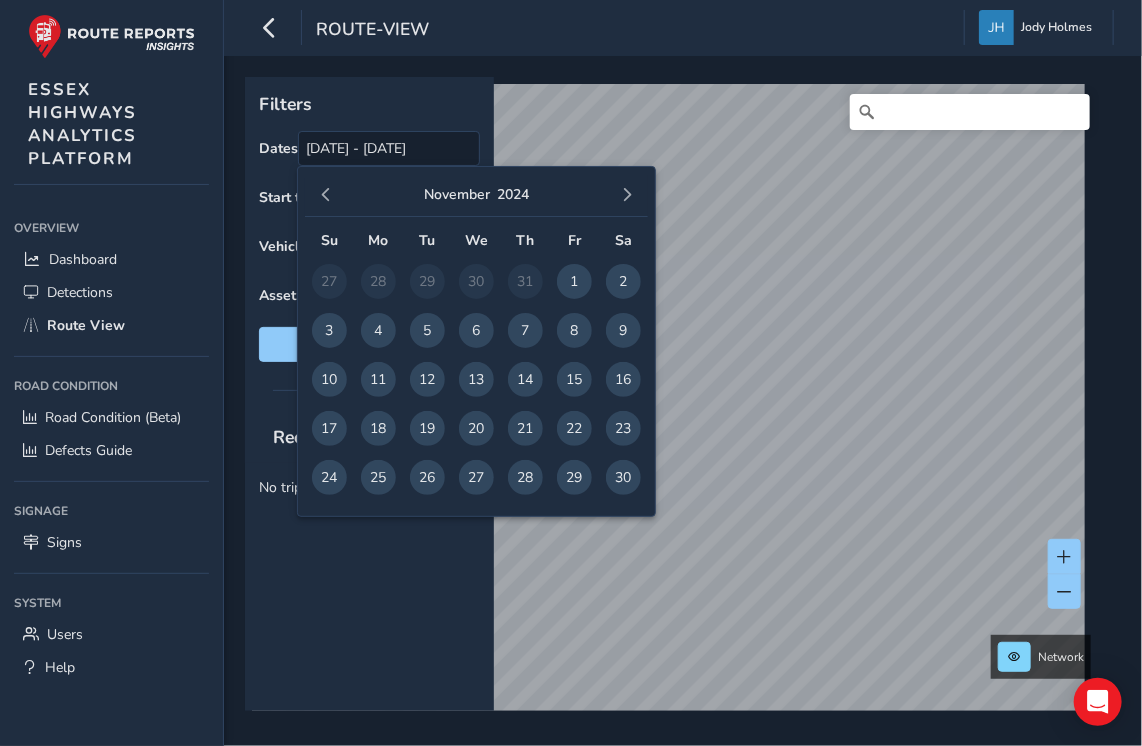 click at bounding box center (326, 195) 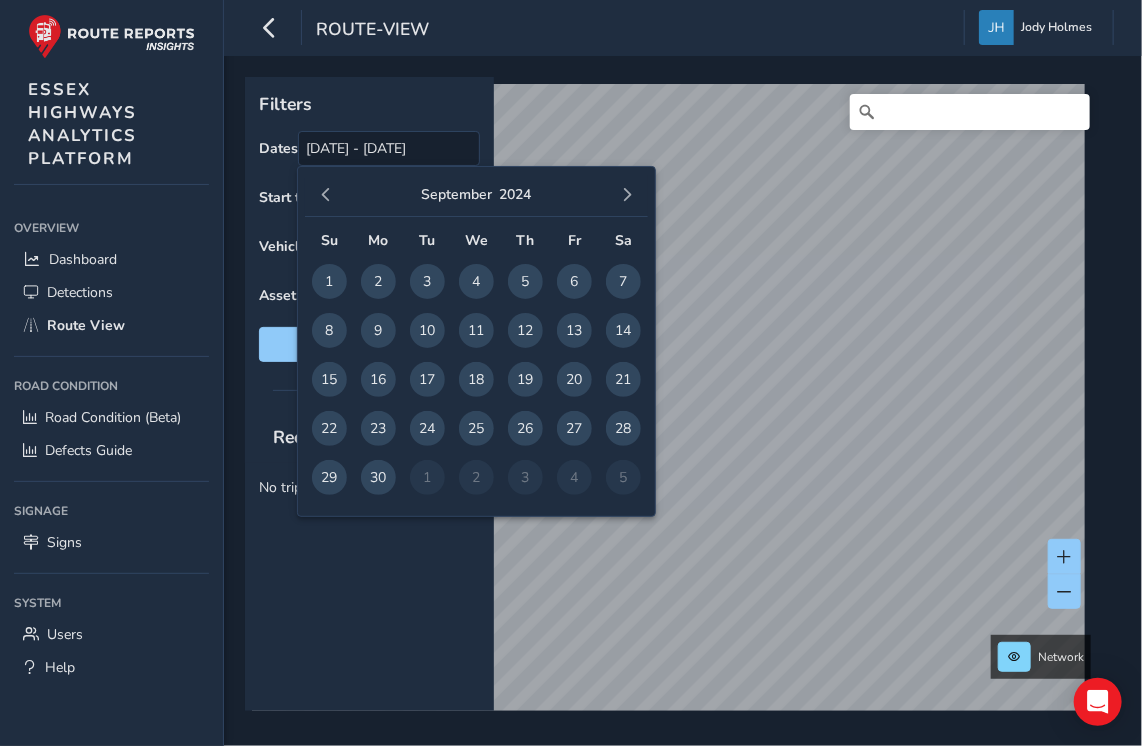 click at bounding box center (326, 195) 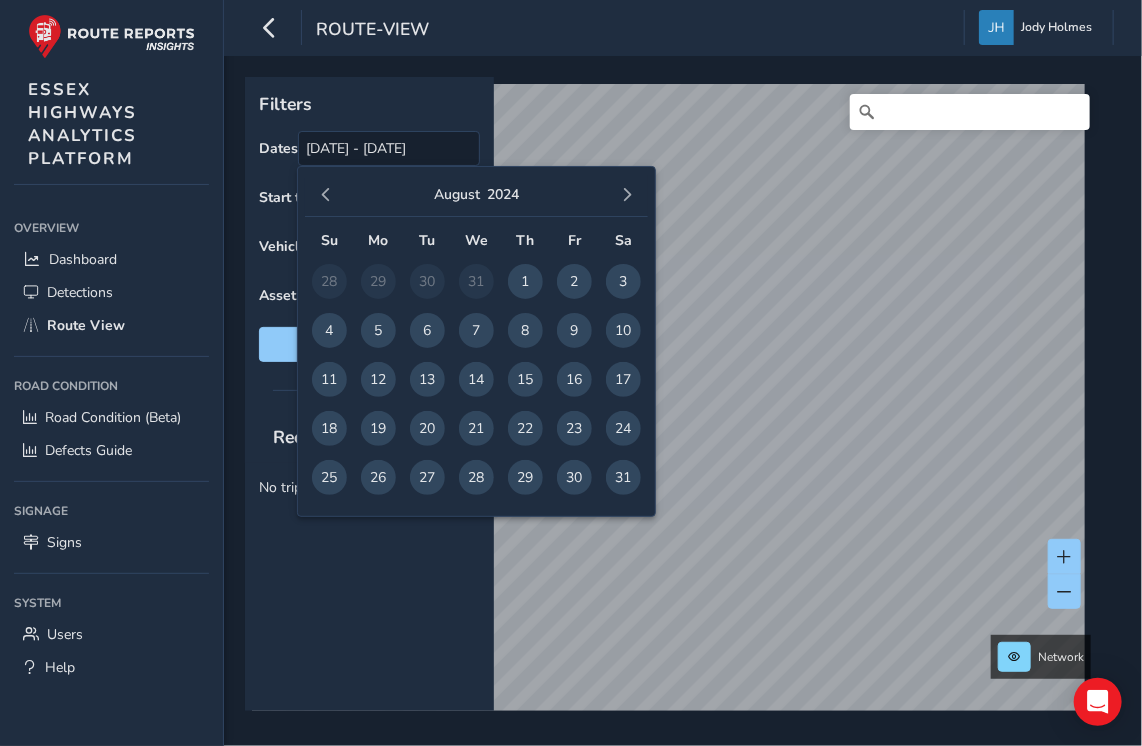click at bounding box center [326, 195] 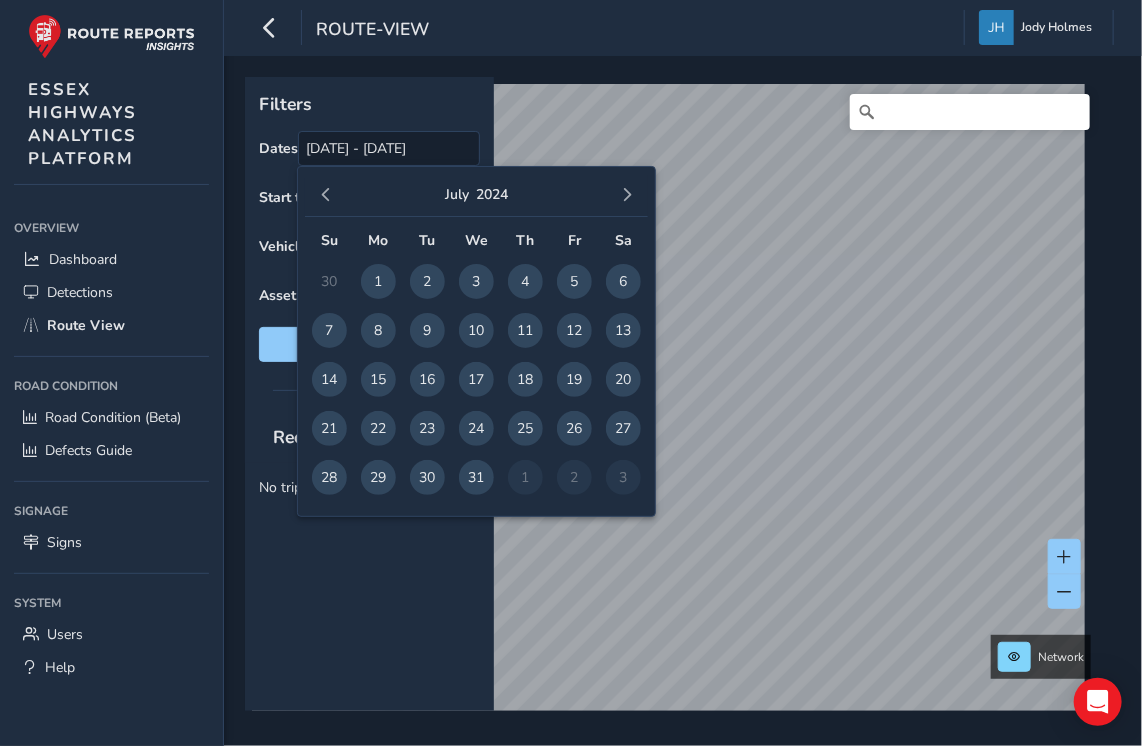 click at bounding box center [326, 195] 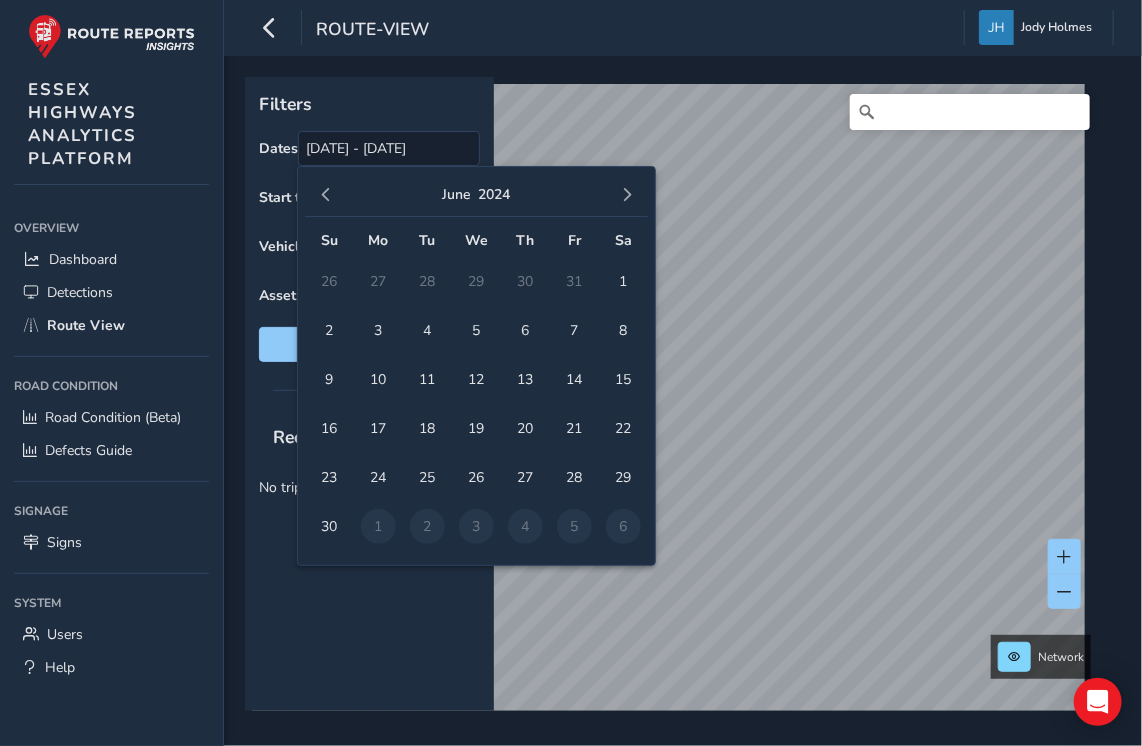 click at bounding box center (326, 195) 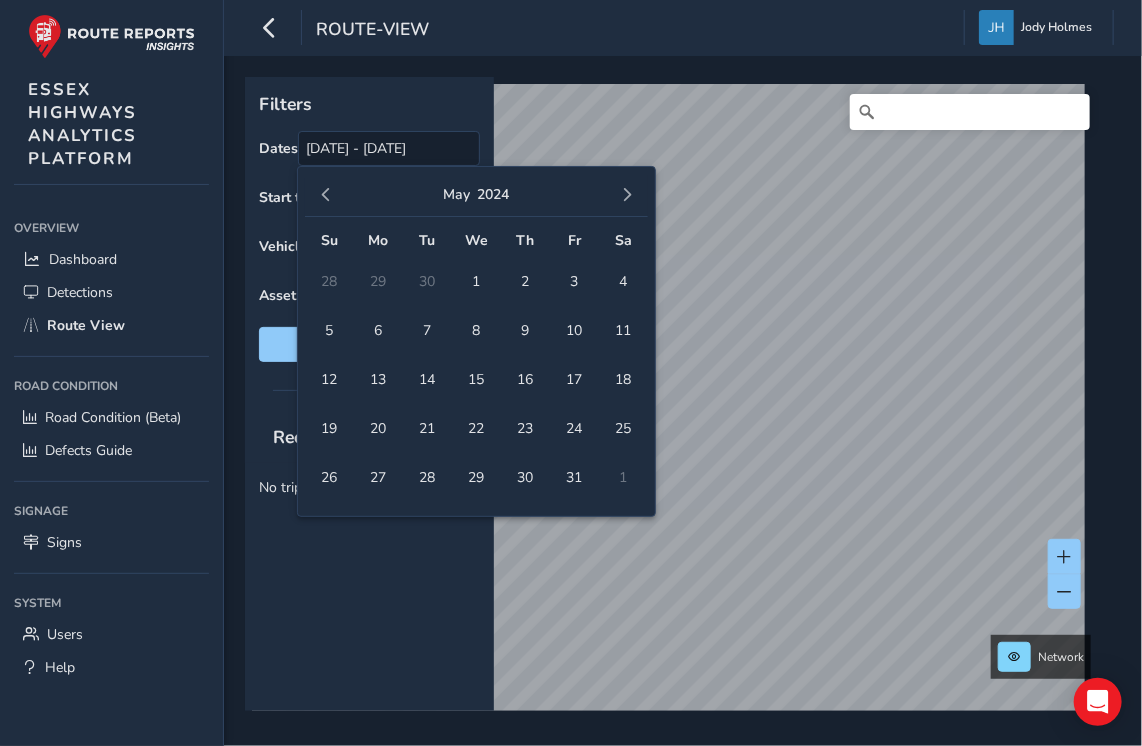 click at bounding box center [326, 195] 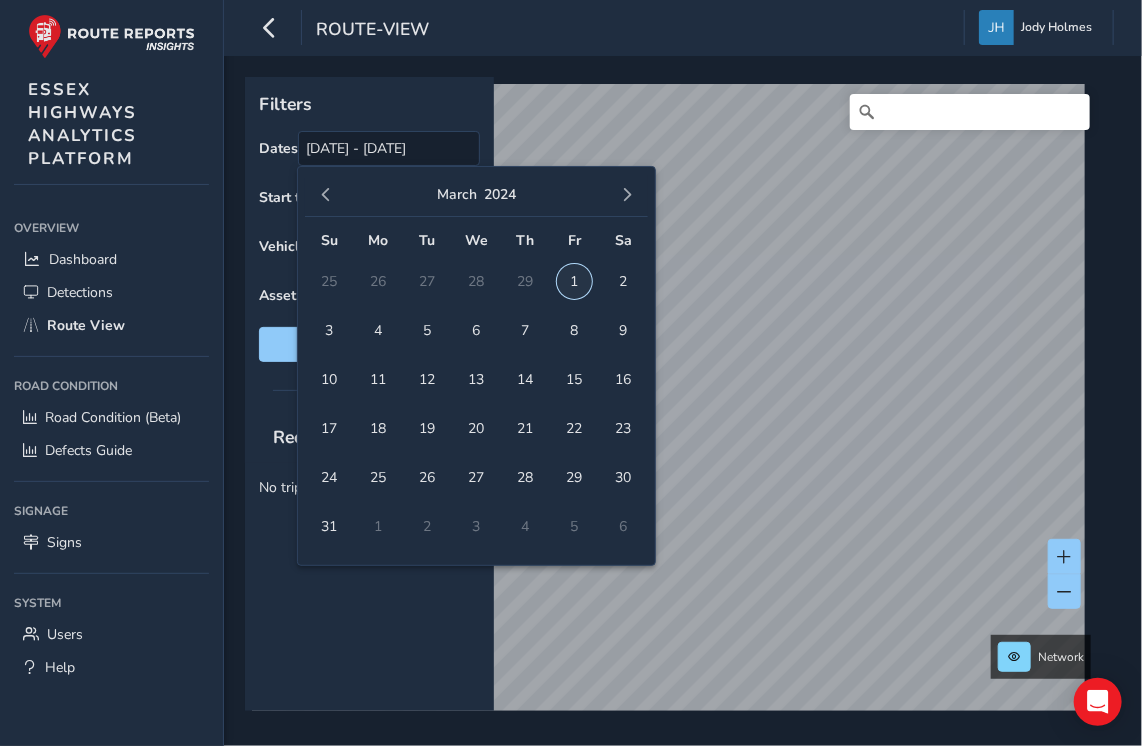 click on "1" at bounding box center (574, 281) 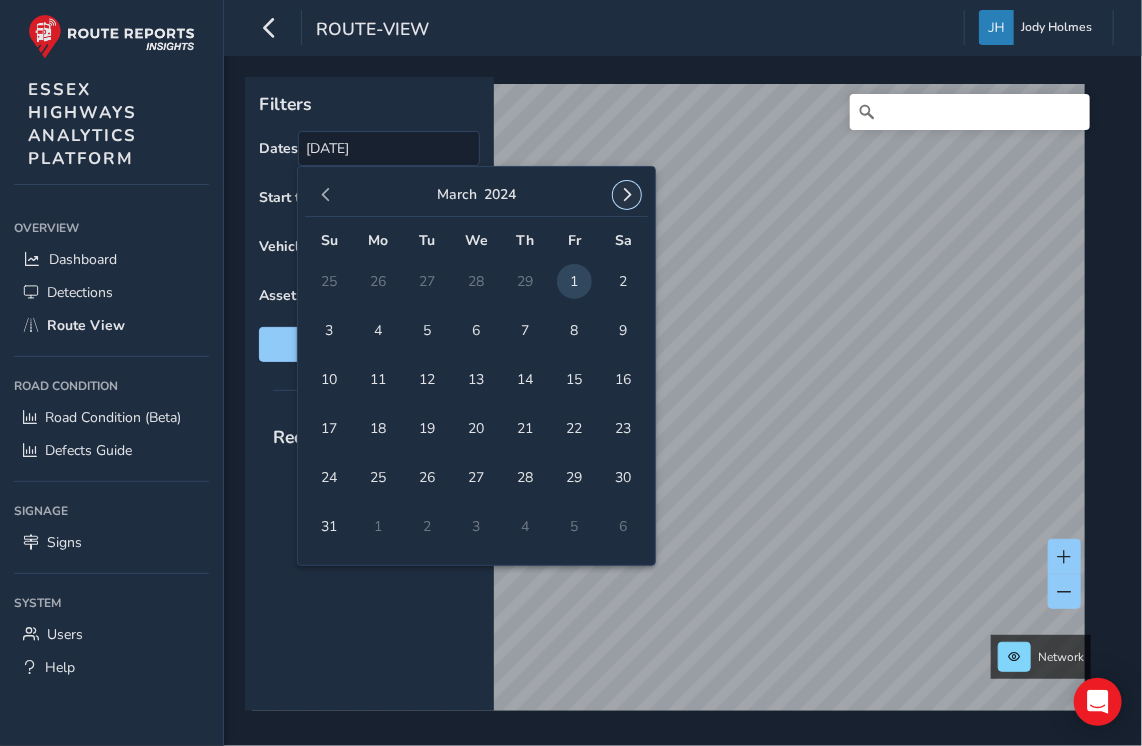 click at bounding box center (627, 195) 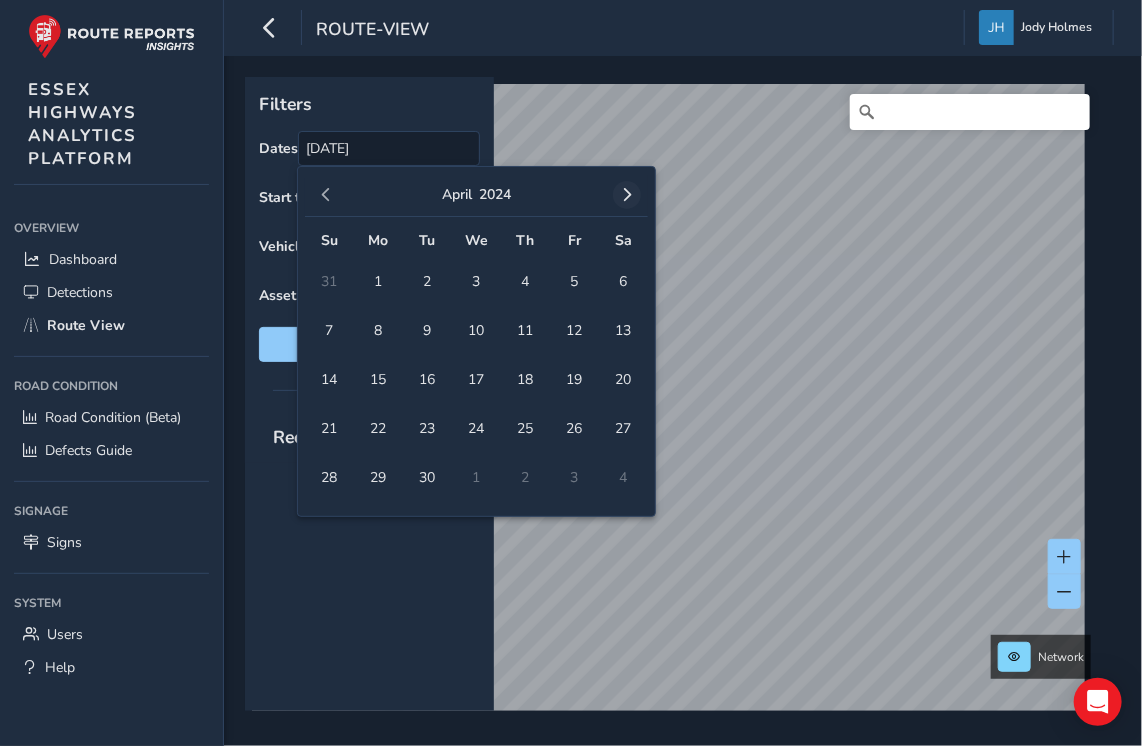 click at bounding box center (627, 195) 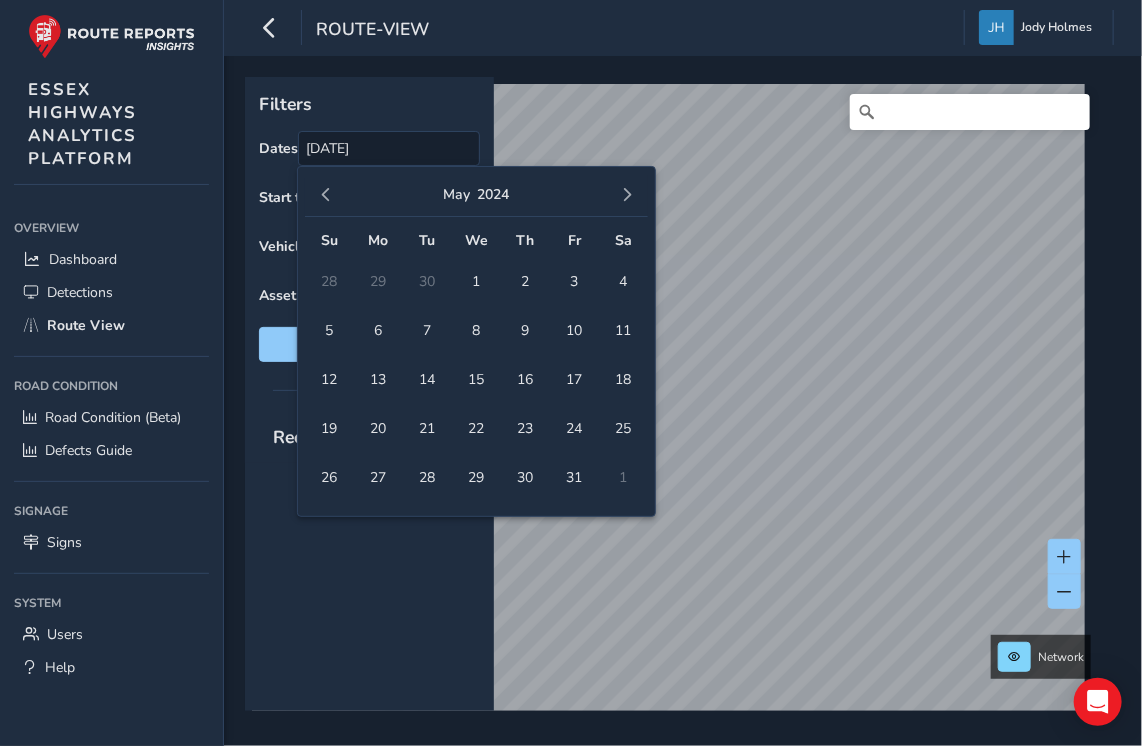 click at bounding box center [627, 195] 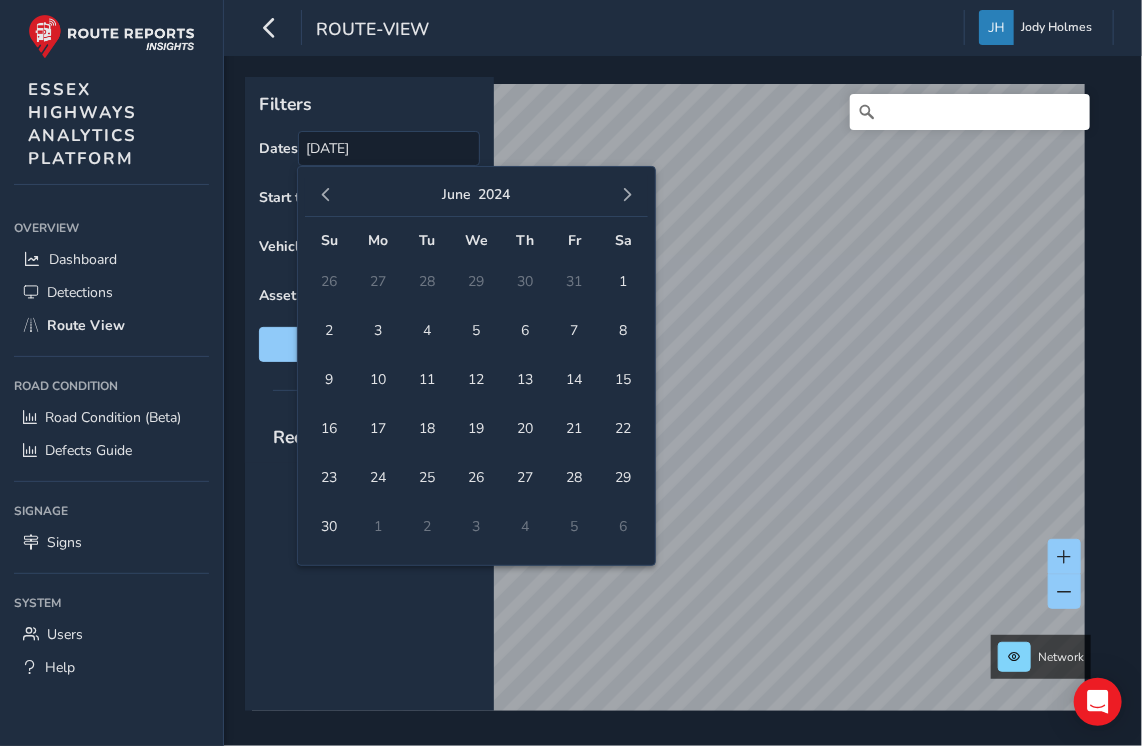 click at bounding box center (627, 195) 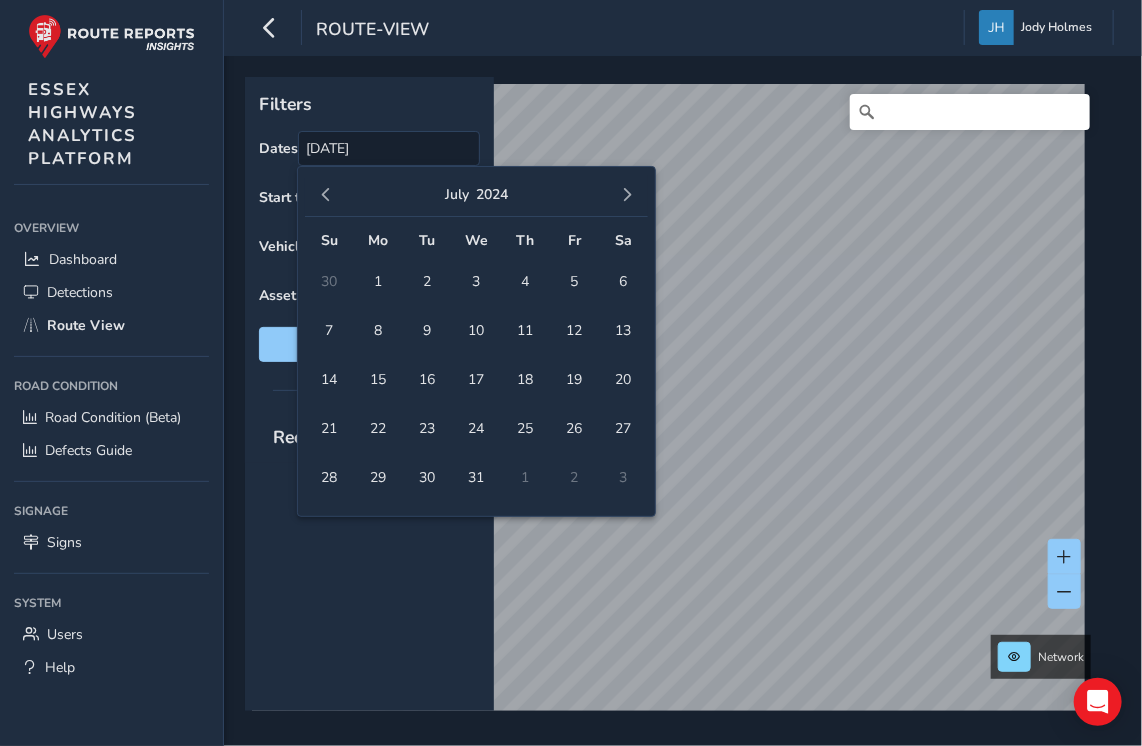 click at bounding box center (627, 195) 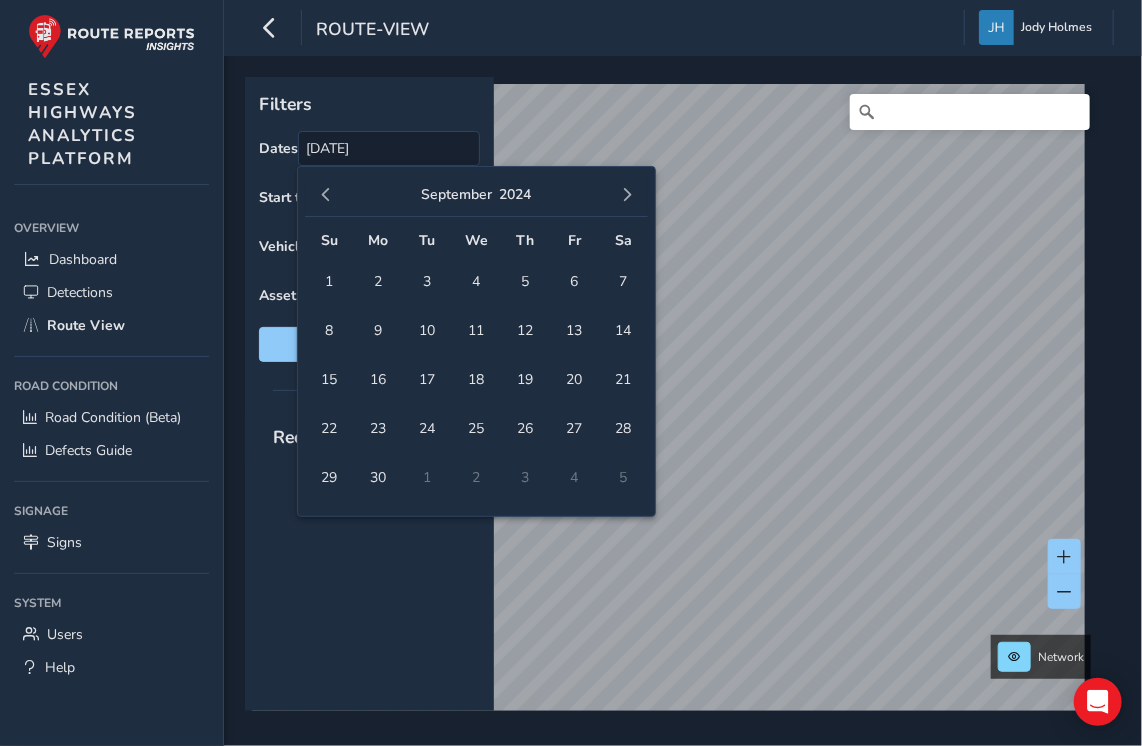 click at bounding box center [627, 195] 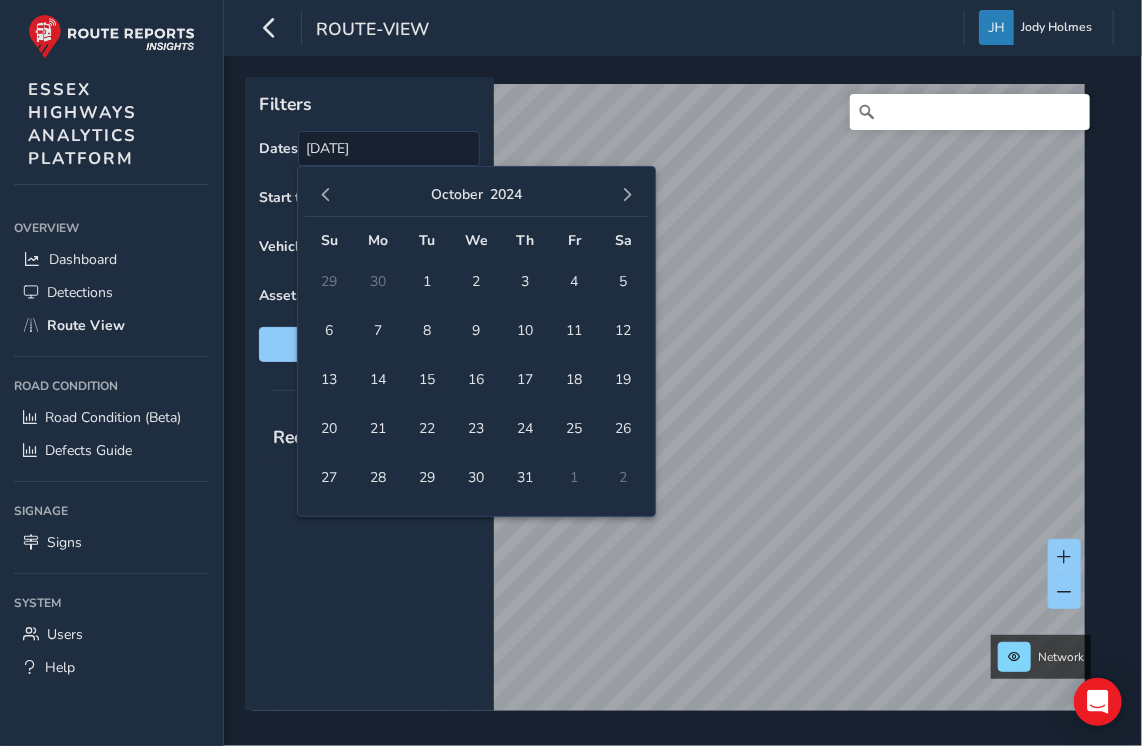 click at bounding box center [627, 195] 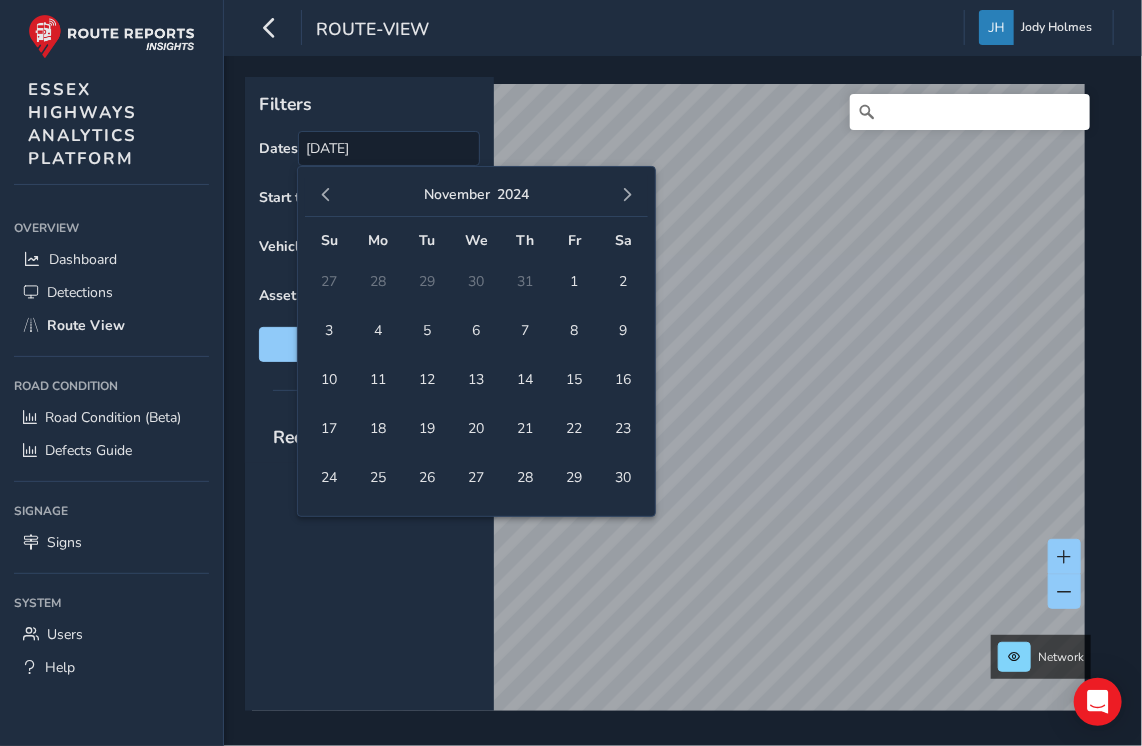 click at bounding box center (627, 195) 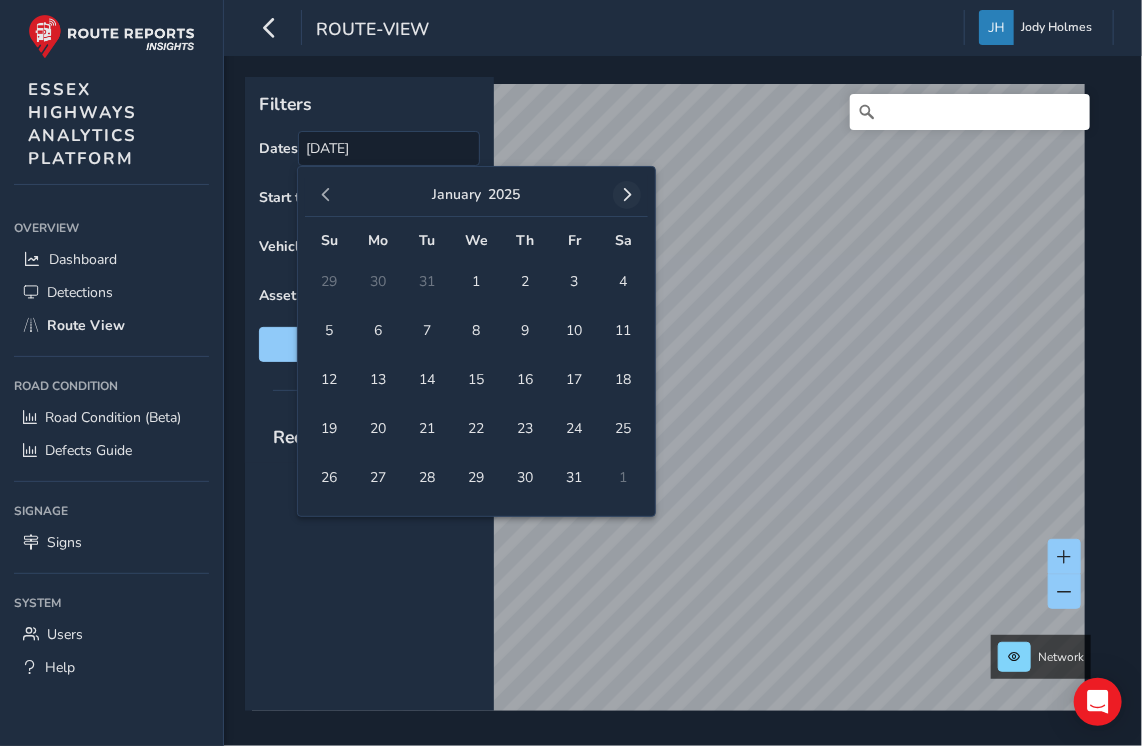 click at bounding box center [627, 195] 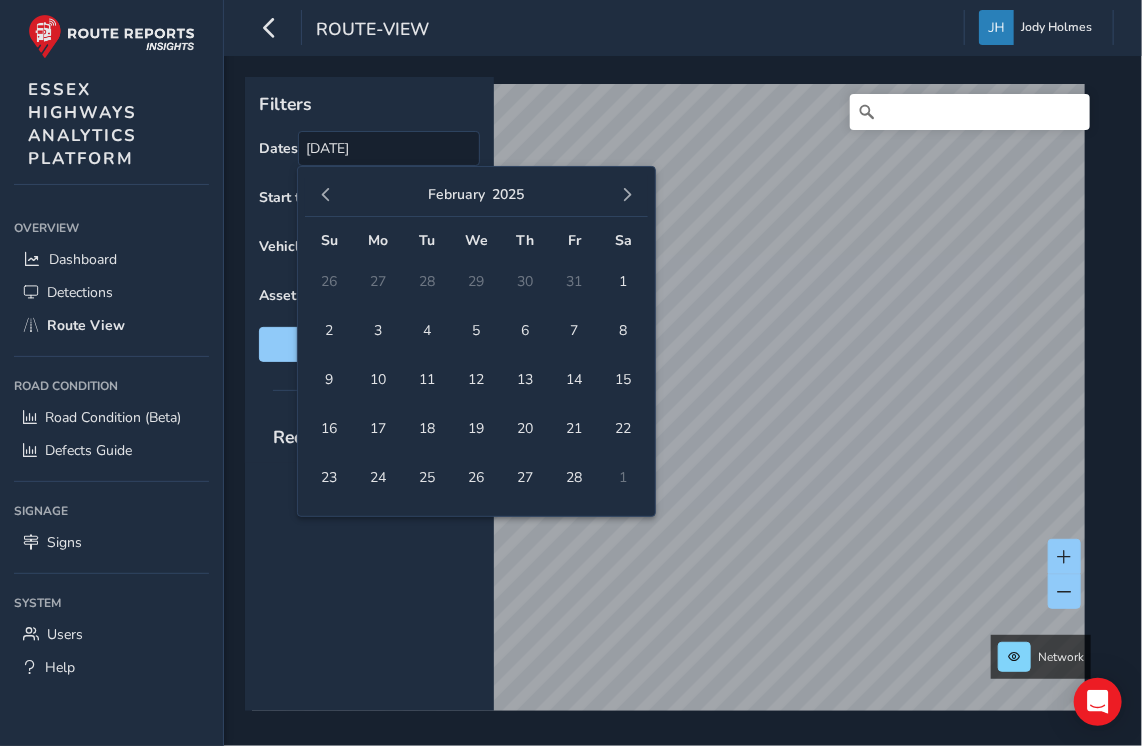 click at bounding box center (627, 195) 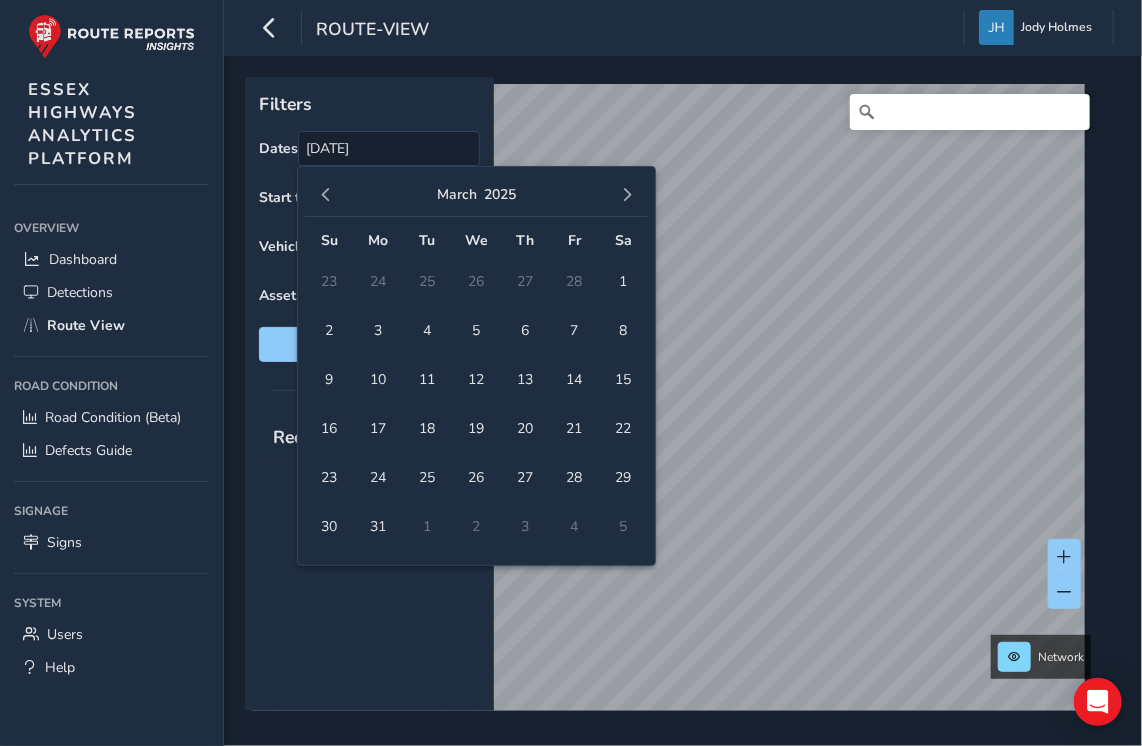 click at bounding box center [627, 195] 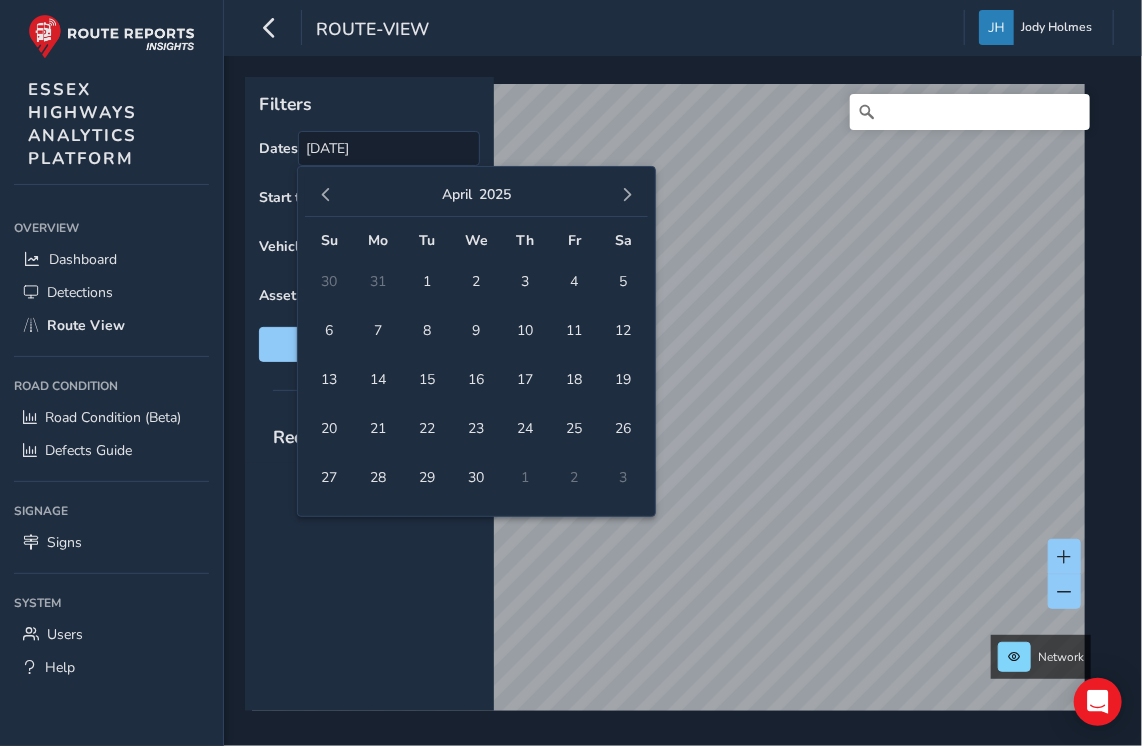 click at bounding box center (627, 195) 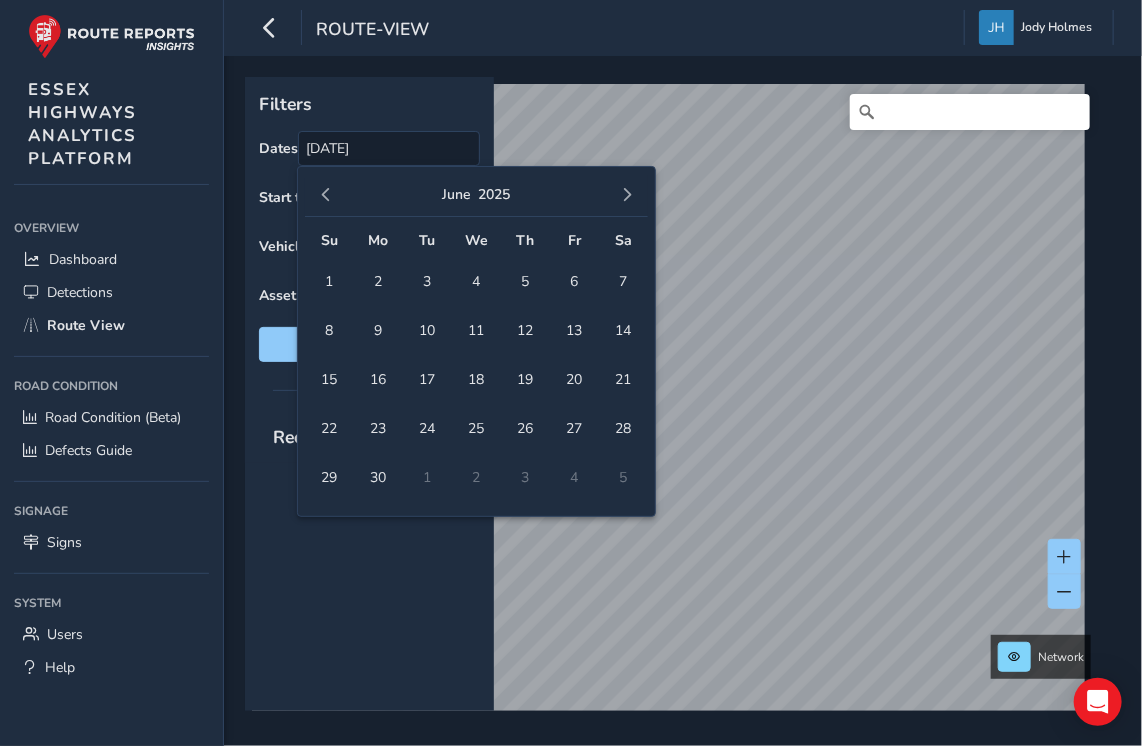 click at bounding box center (627, 195) 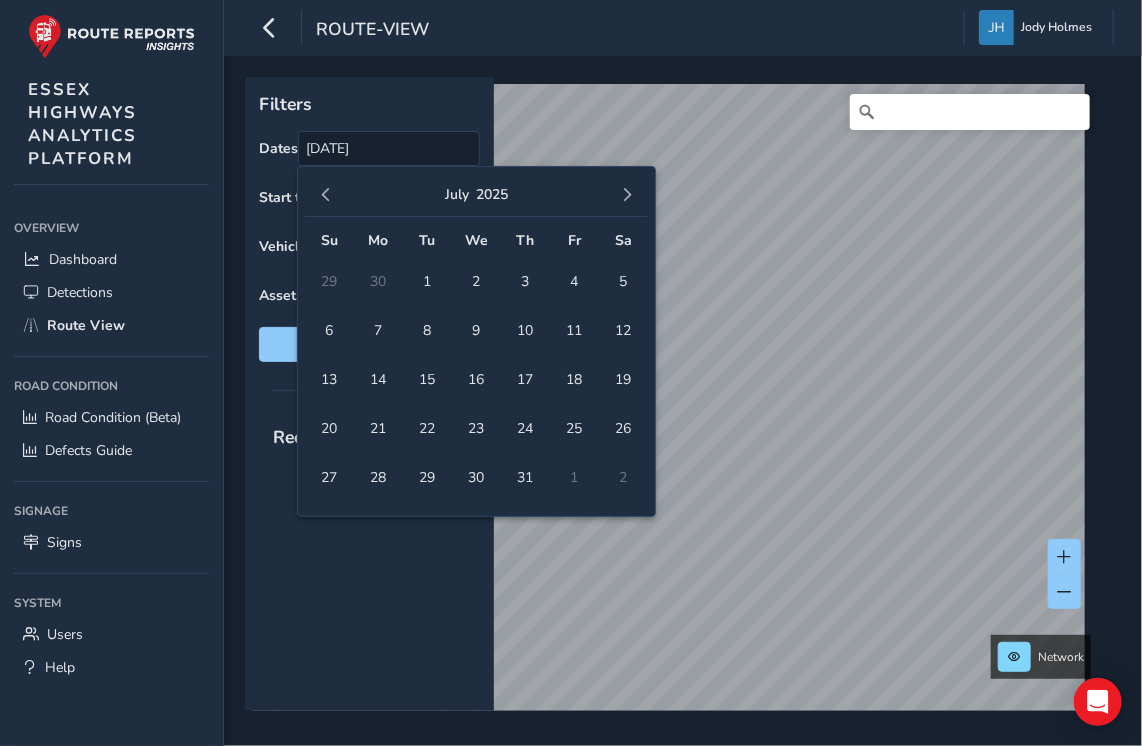 click at bounding box center [627, 195] 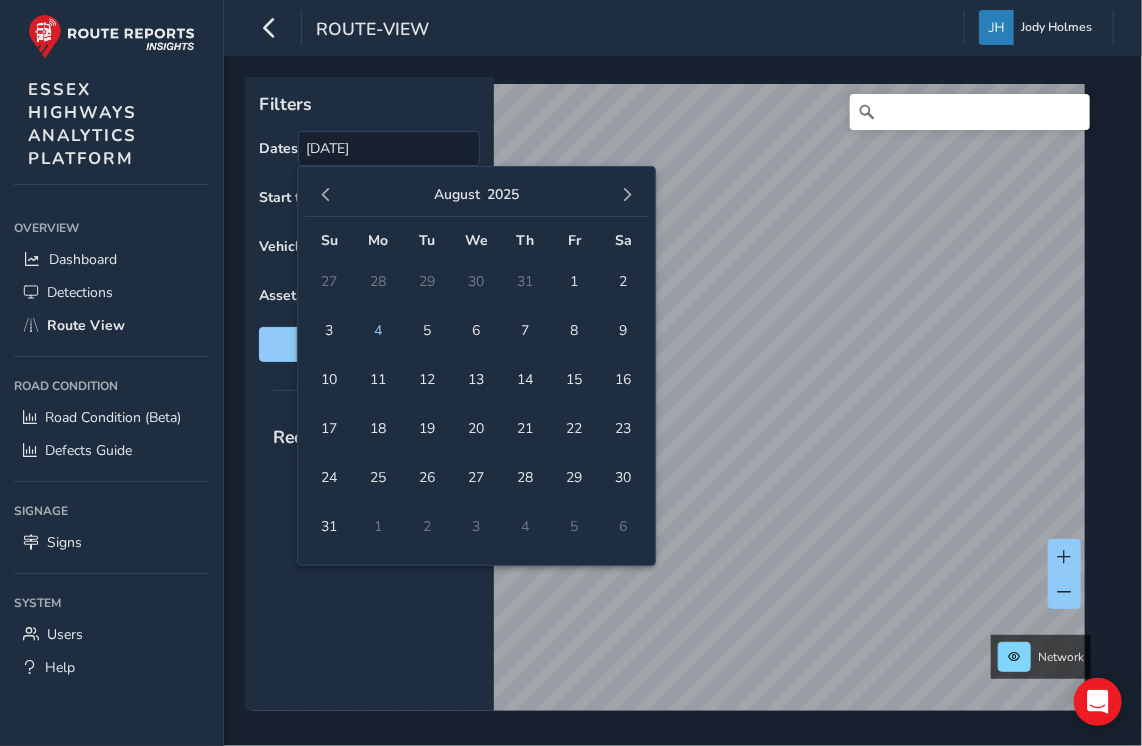 click at bounding box center [627, 195] 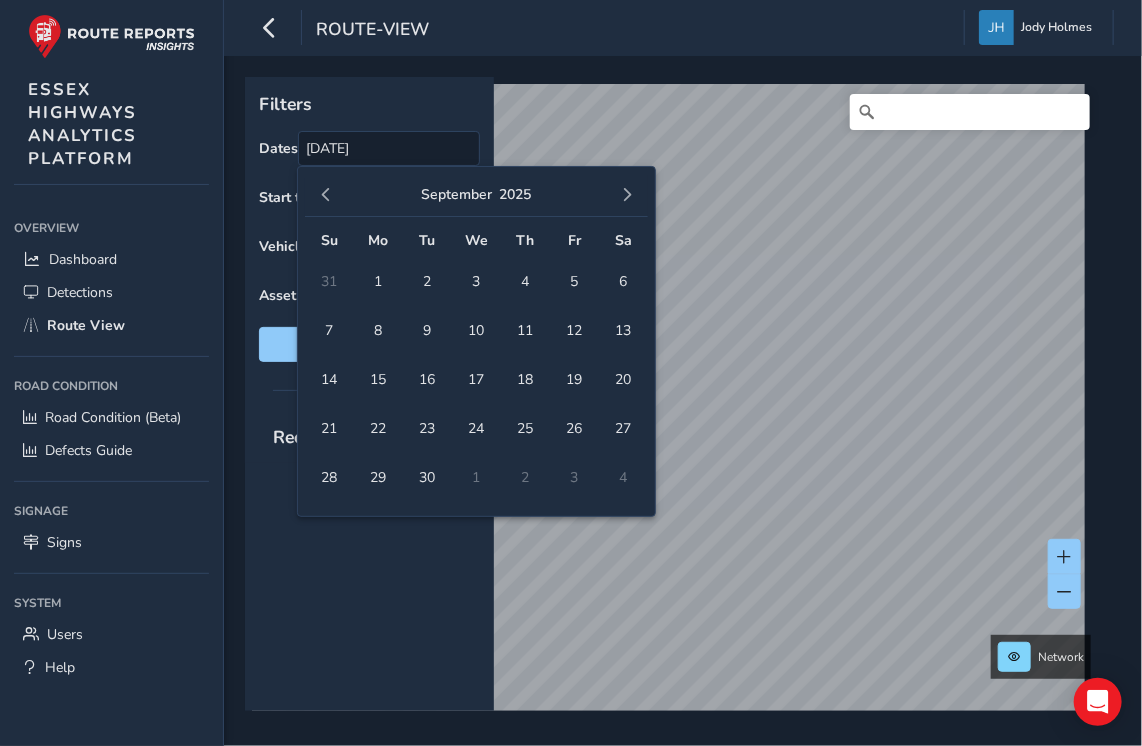 click at bounding box center (627, 195) 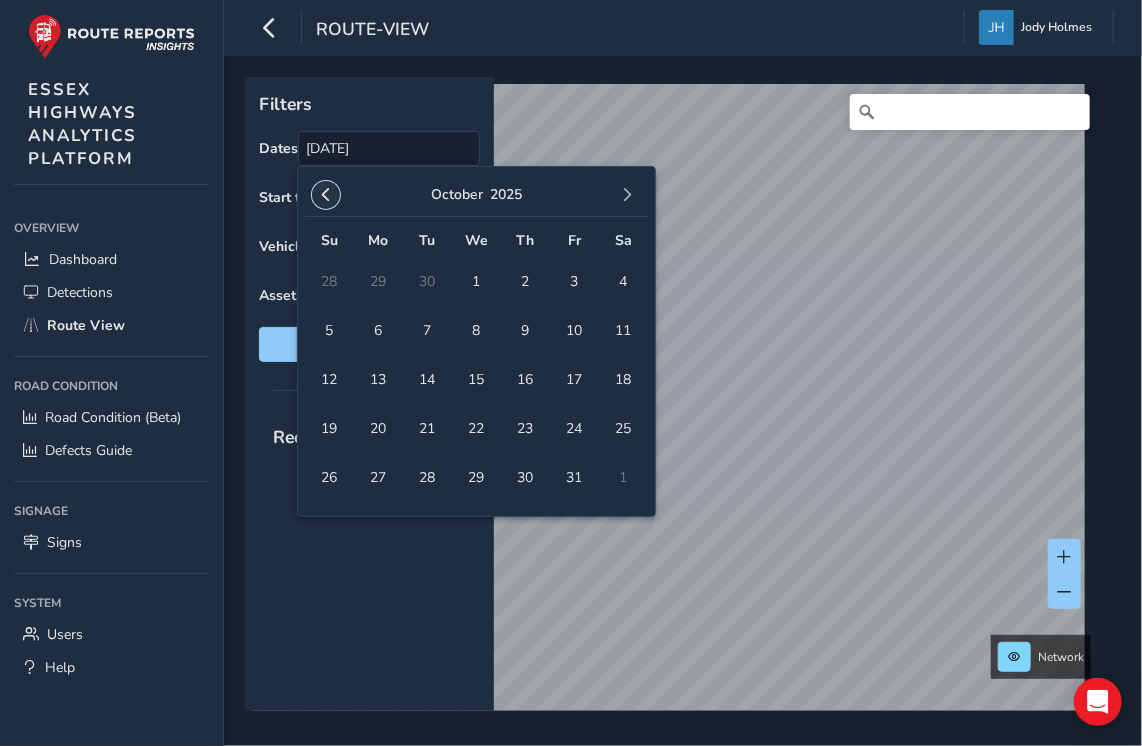 click at bounding box center (326, 195) 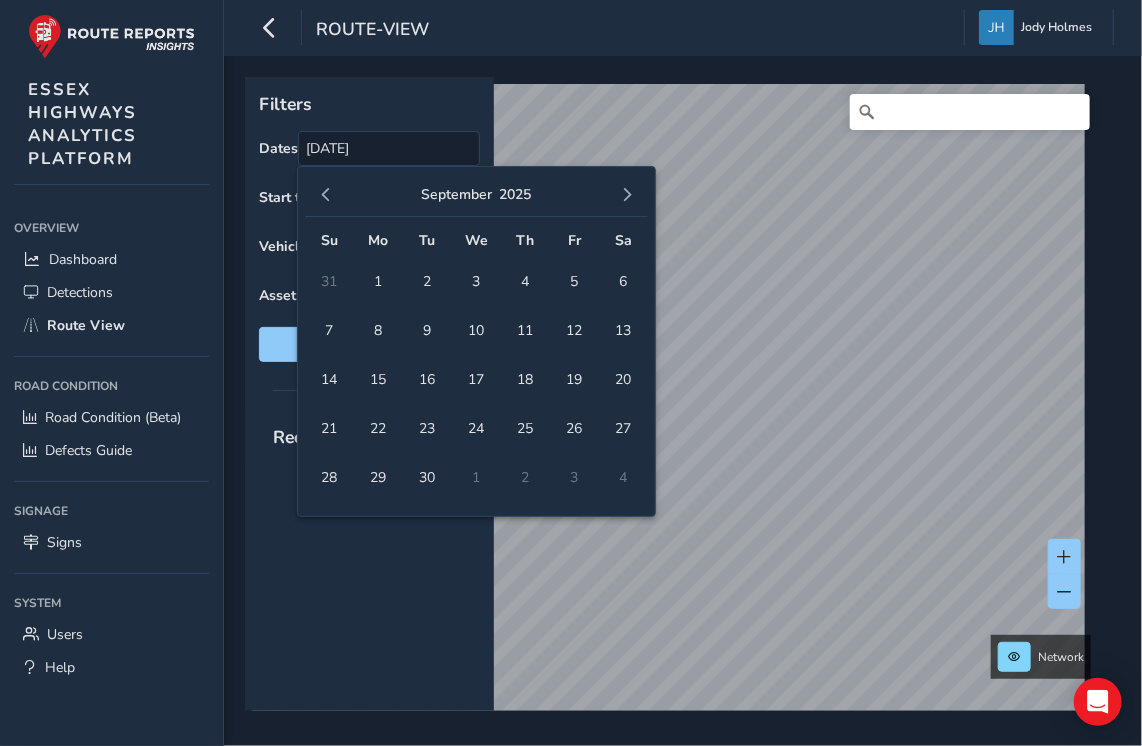 click at bounding box center (326, 195) 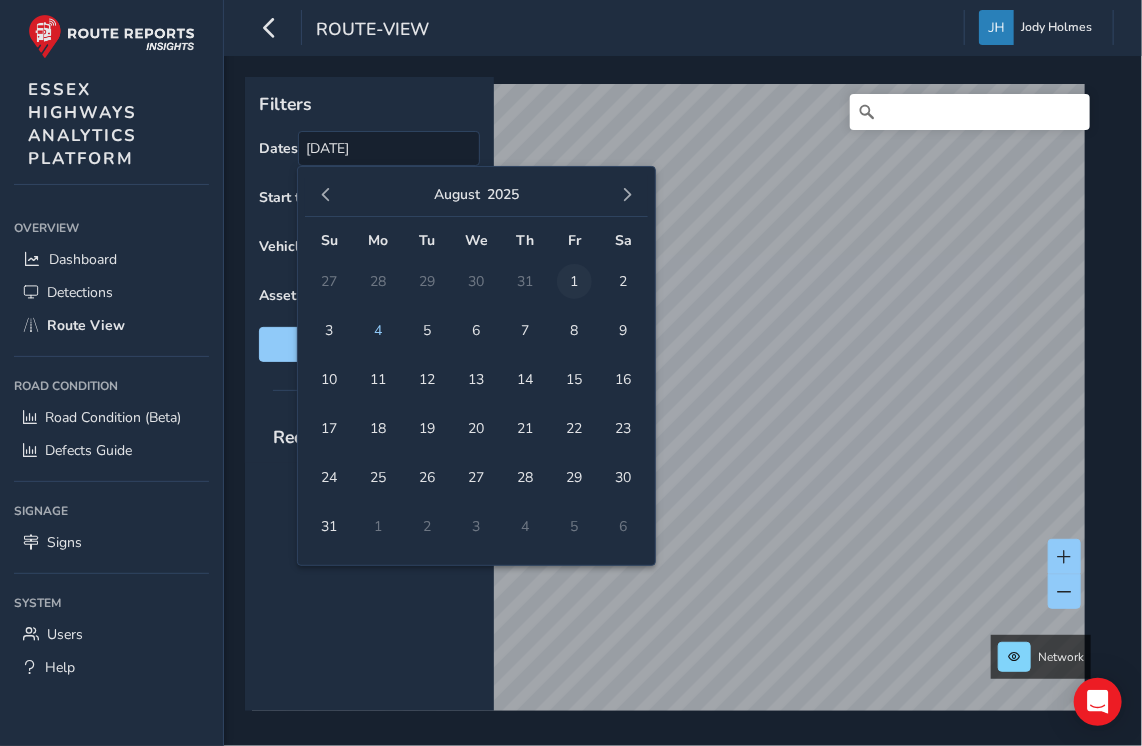 click on "1" at bounding box center (574, 281) 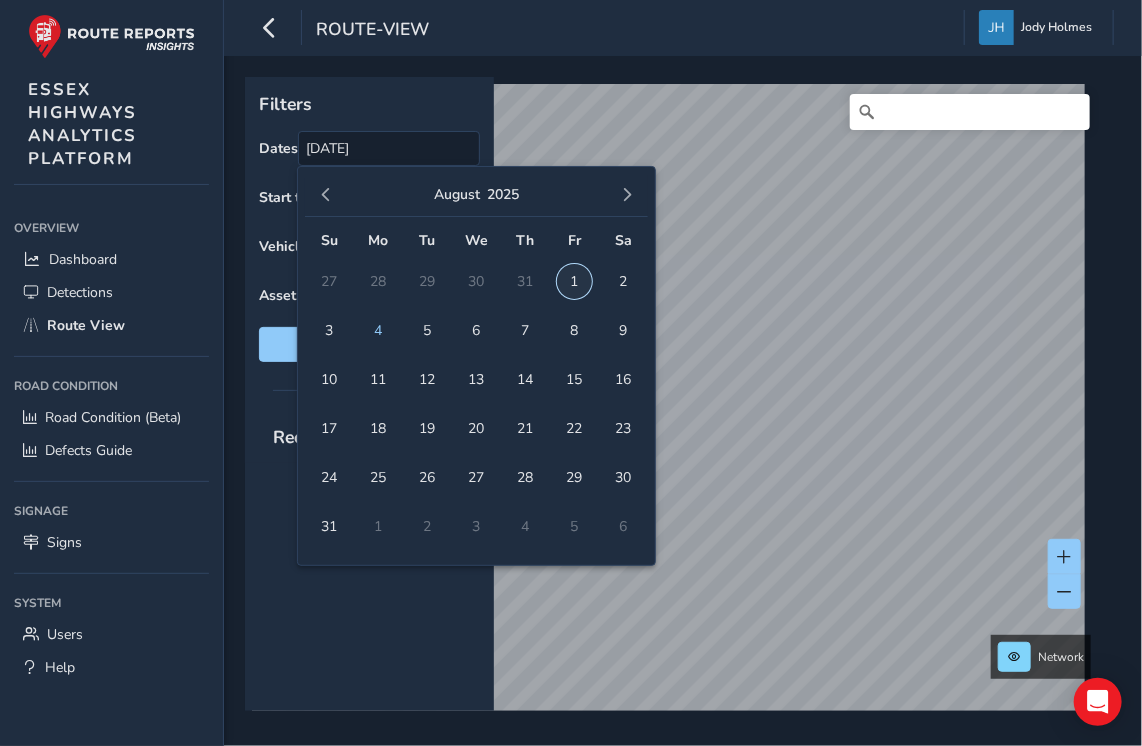 type on "[DATE] - [DATE]" 